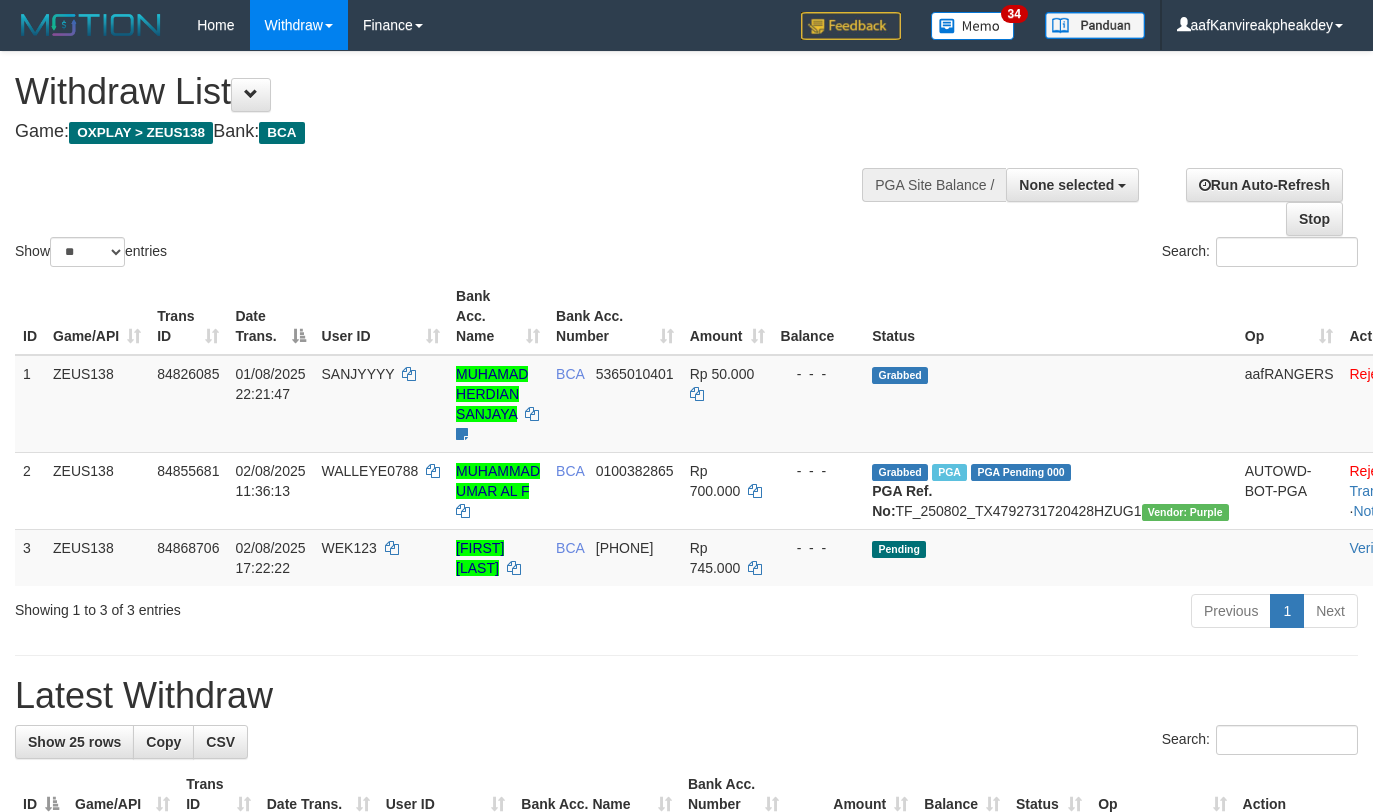 select 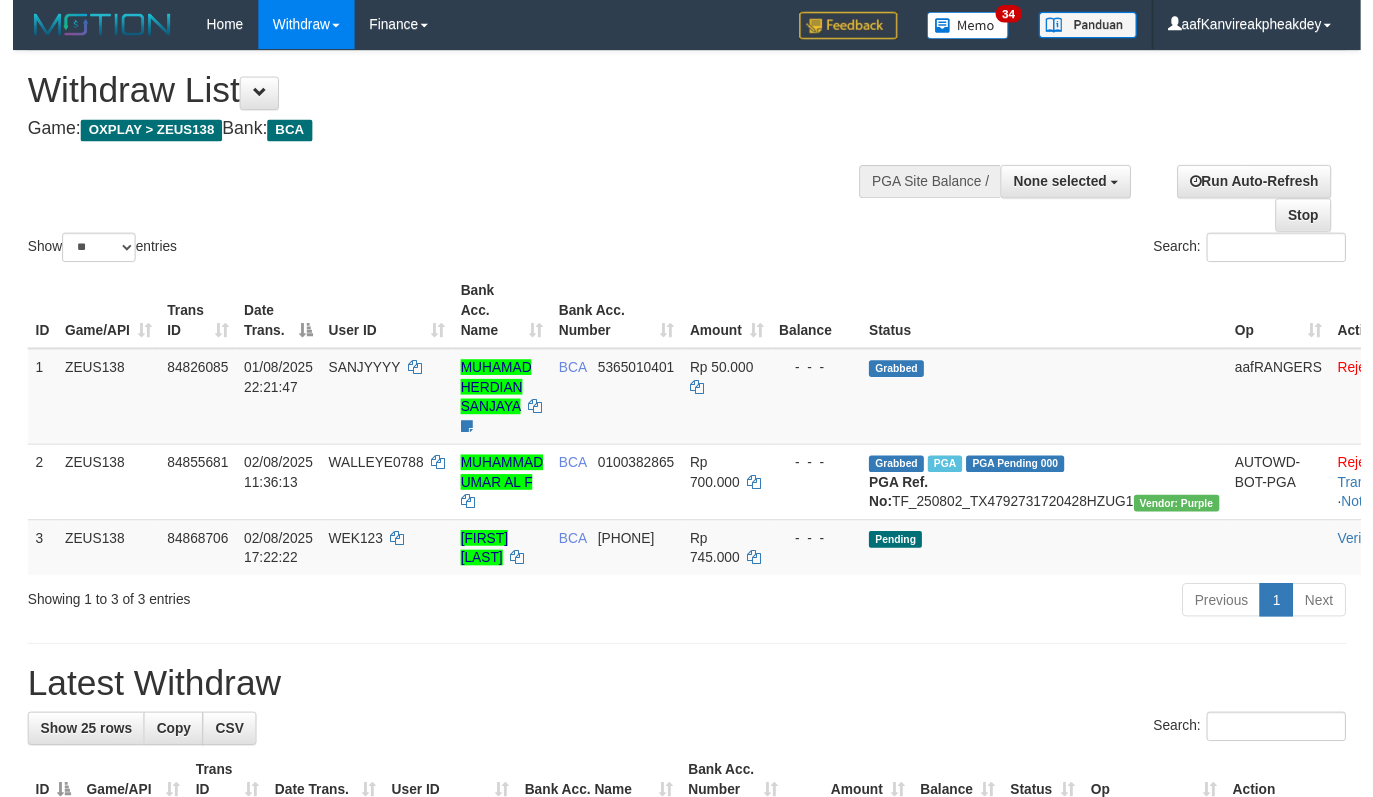 scroll, scrollTop: 267, scrollLeft: 0, axis: vertical 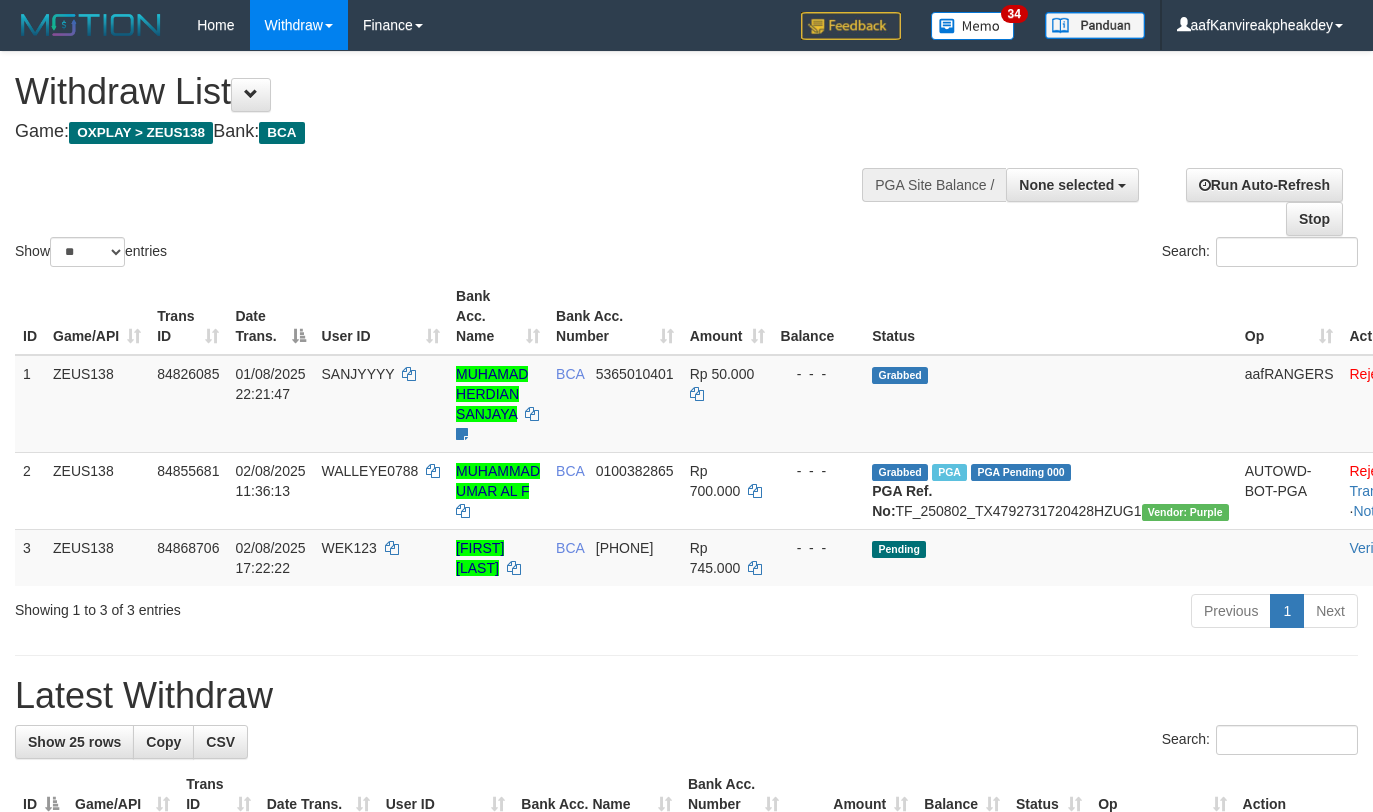 select 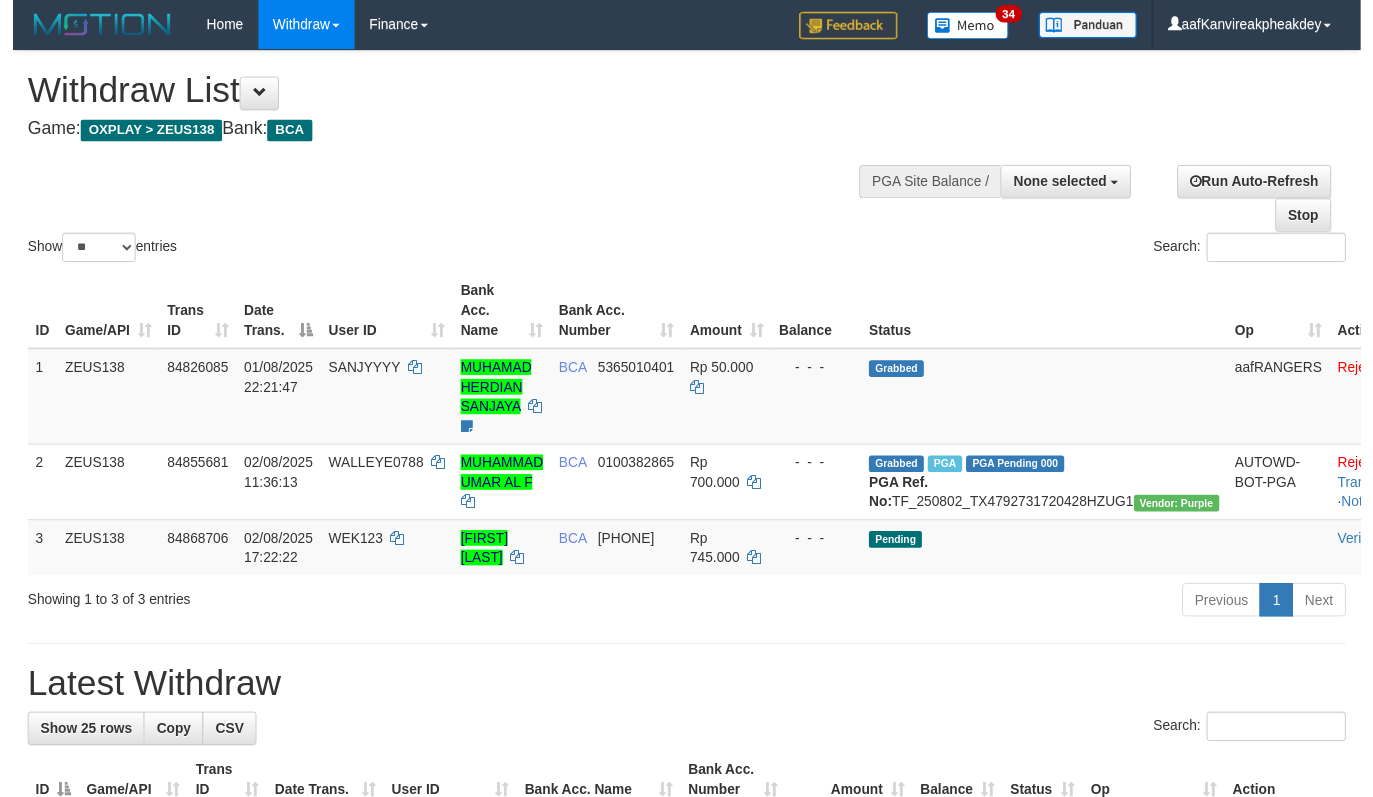 scroll, scrollTop: 267, scrollLeft: 0, axis: vertical 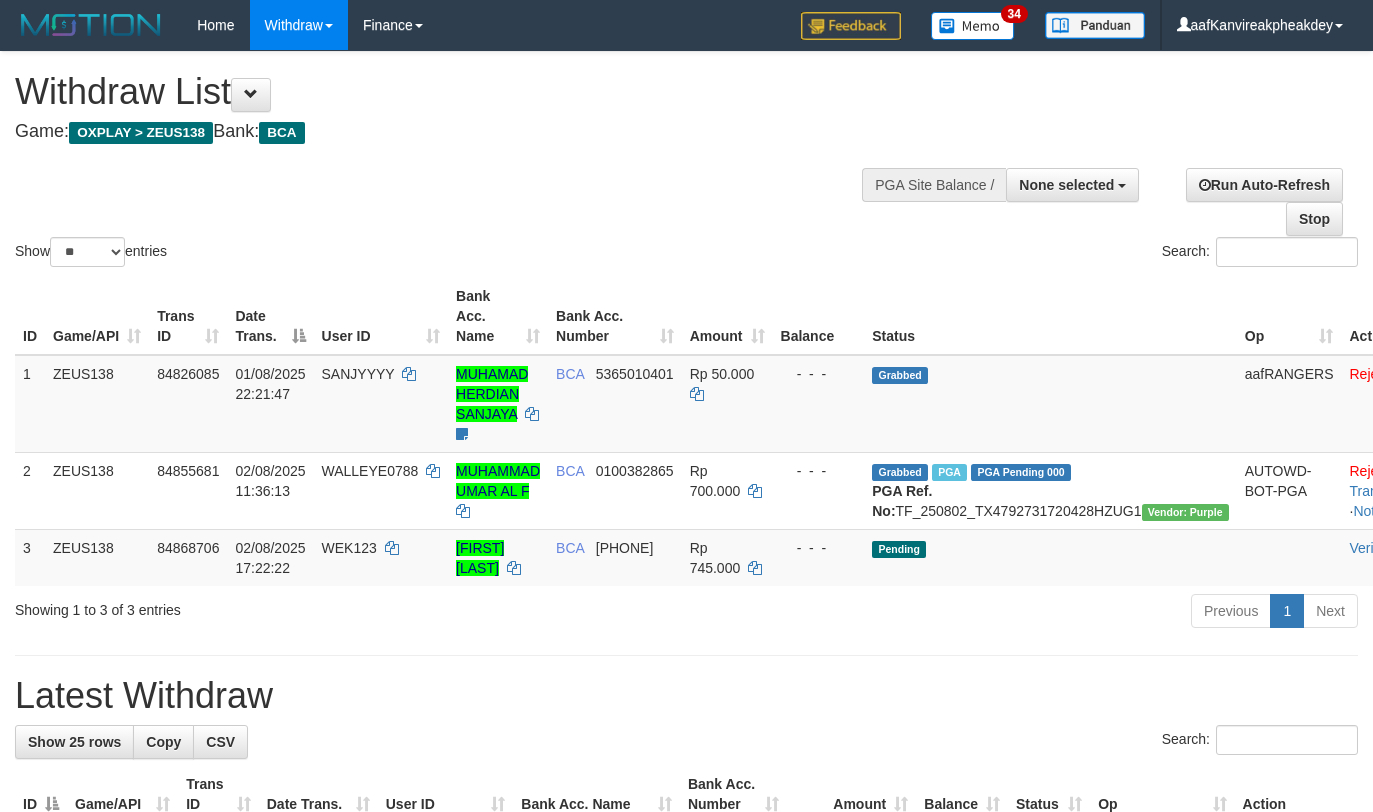 select 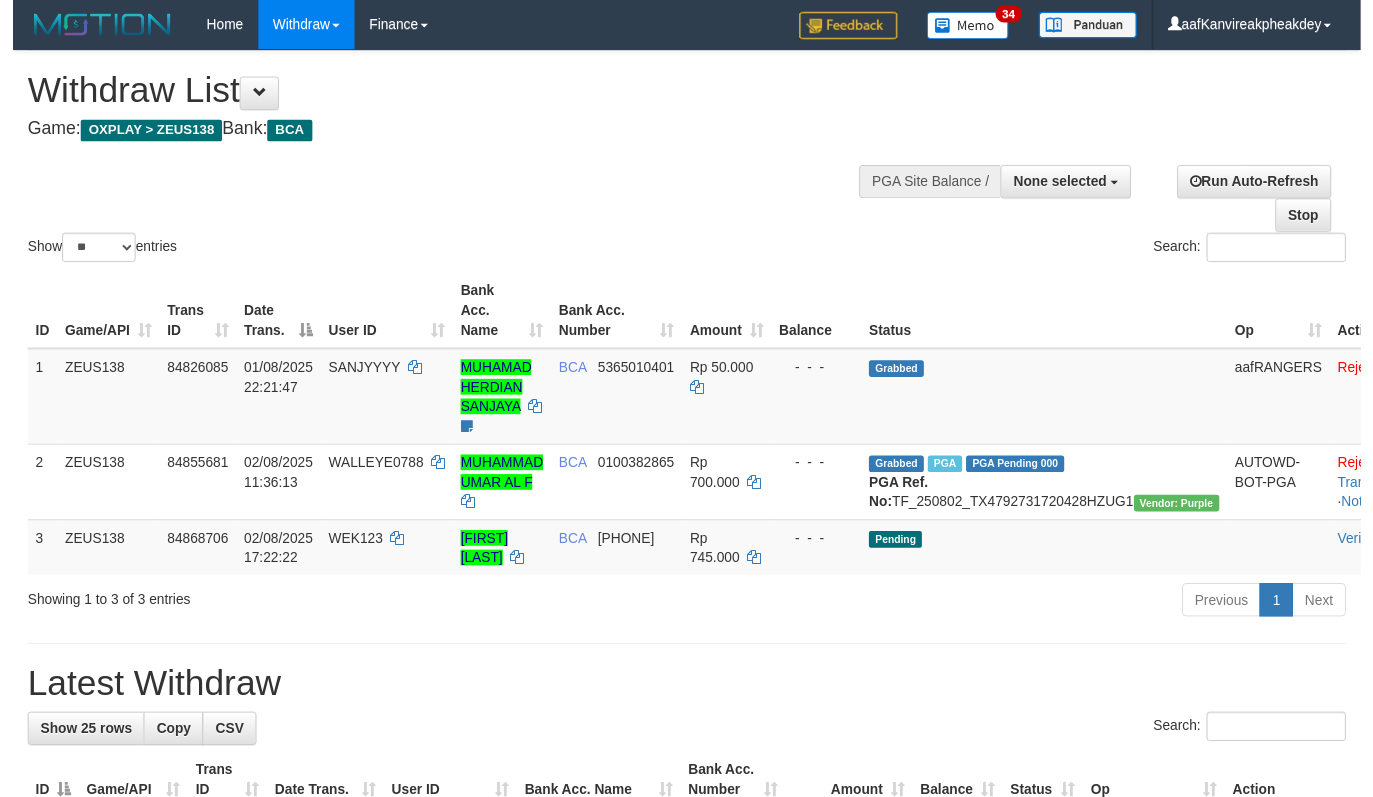 scroll, scrollTop: 267, scrollLeft: 0, axis: vertical 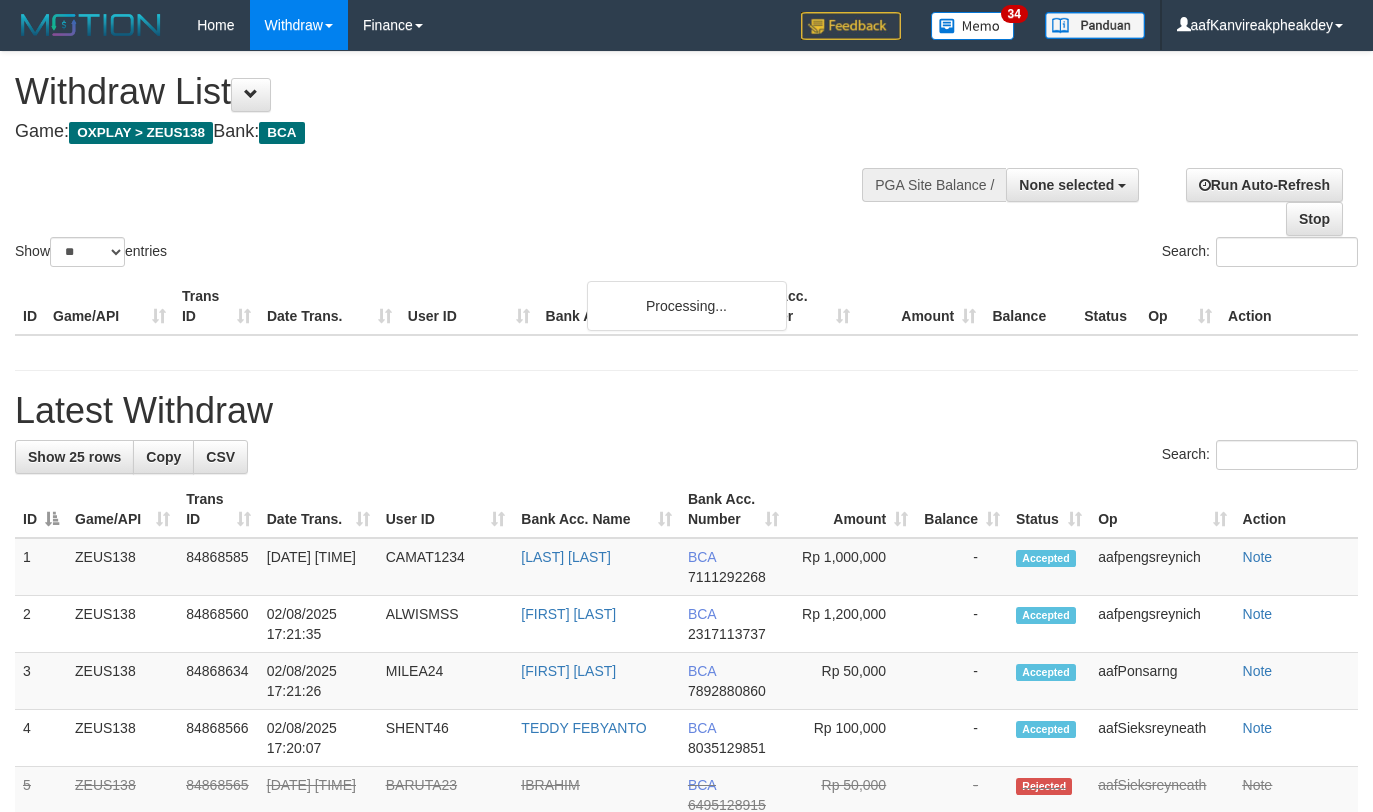 select 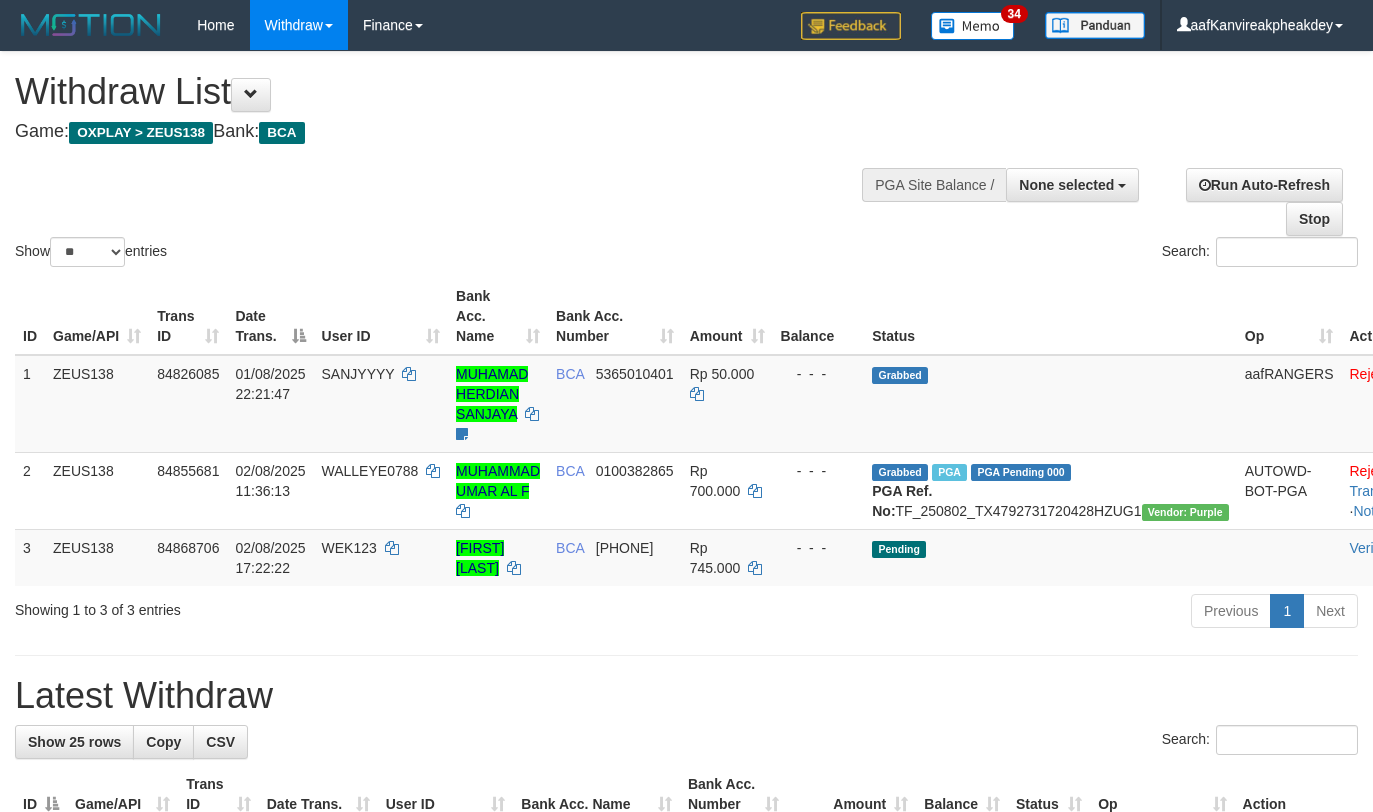 select 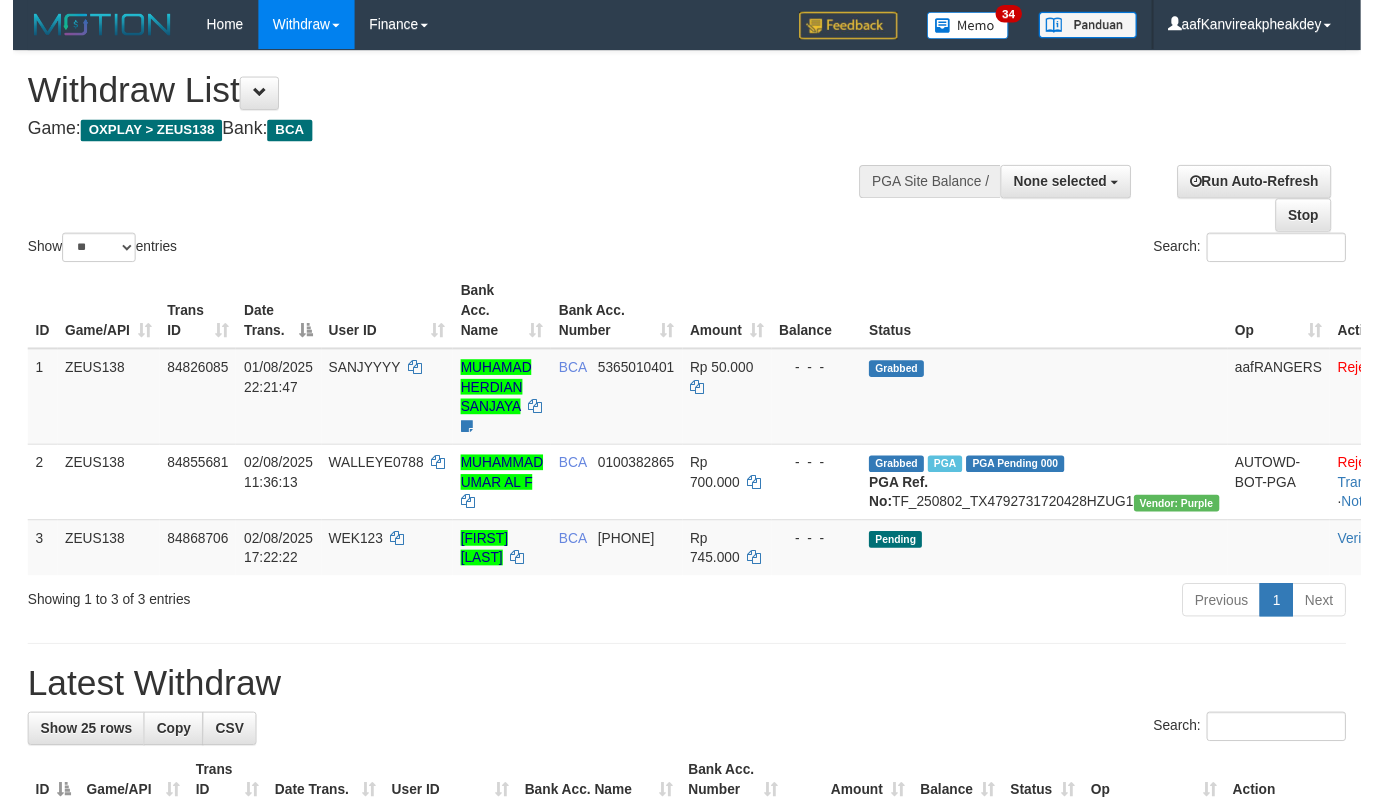 scroll, scrollTop: 267, scrollLeft: 0, axis: vertical 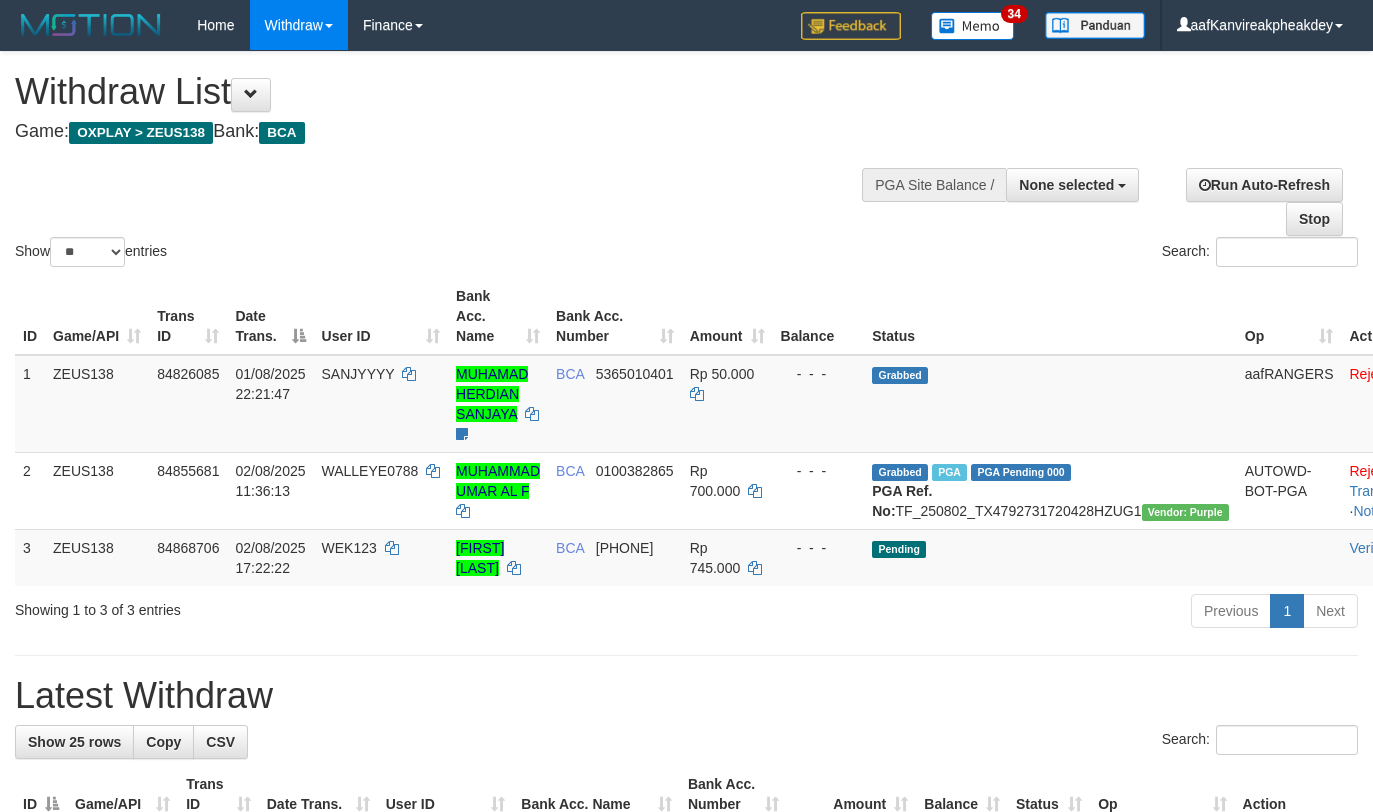 select 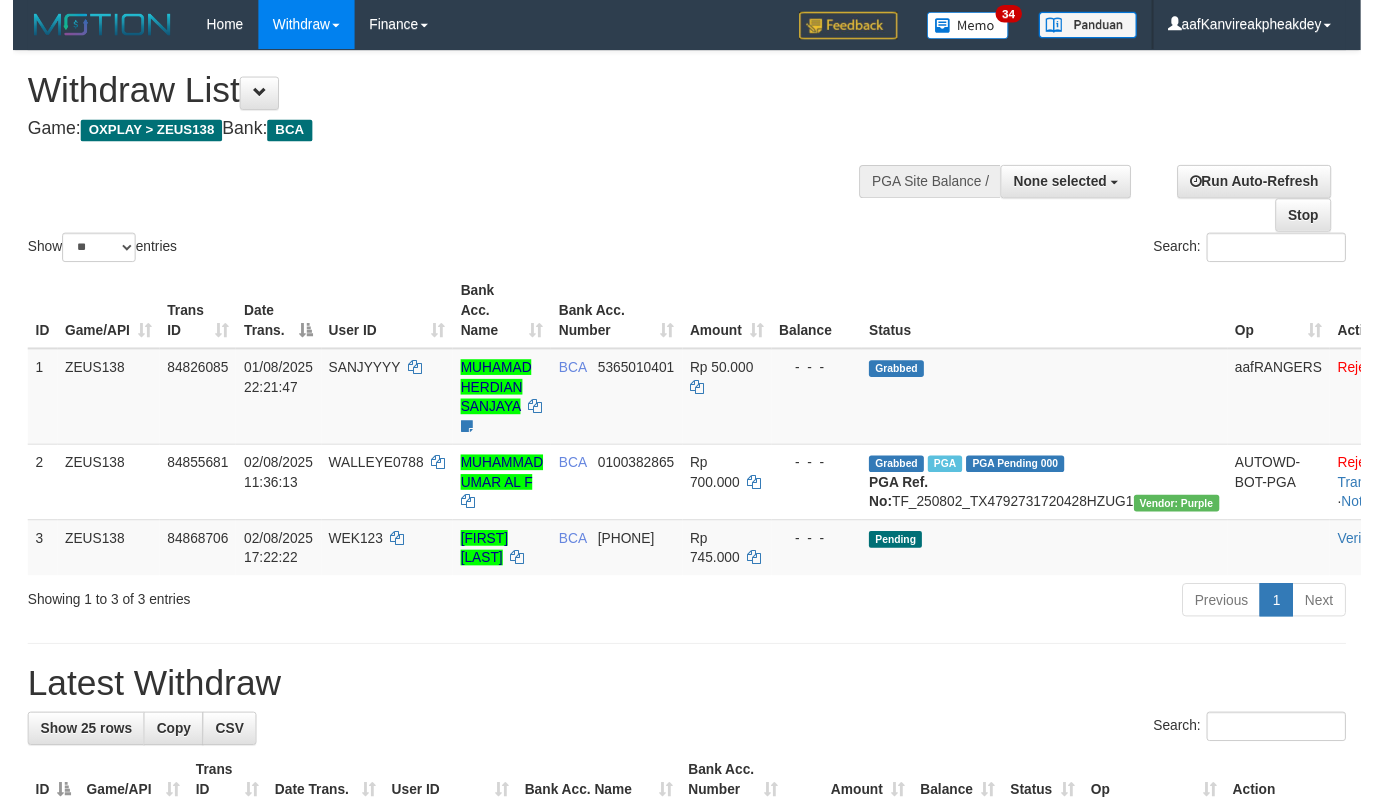 scroll, scrollTop: 267, scrollLeft: 0, axis: vertical 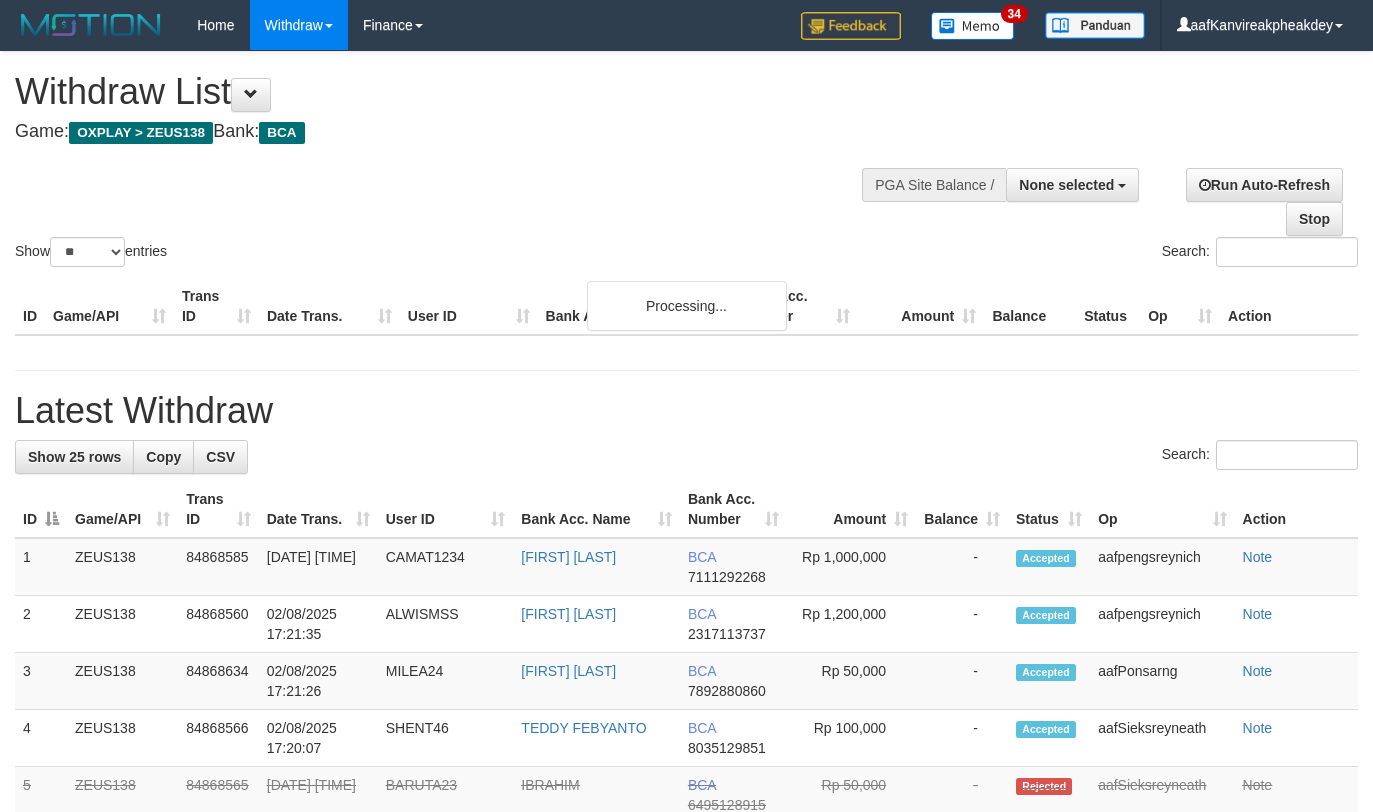 select 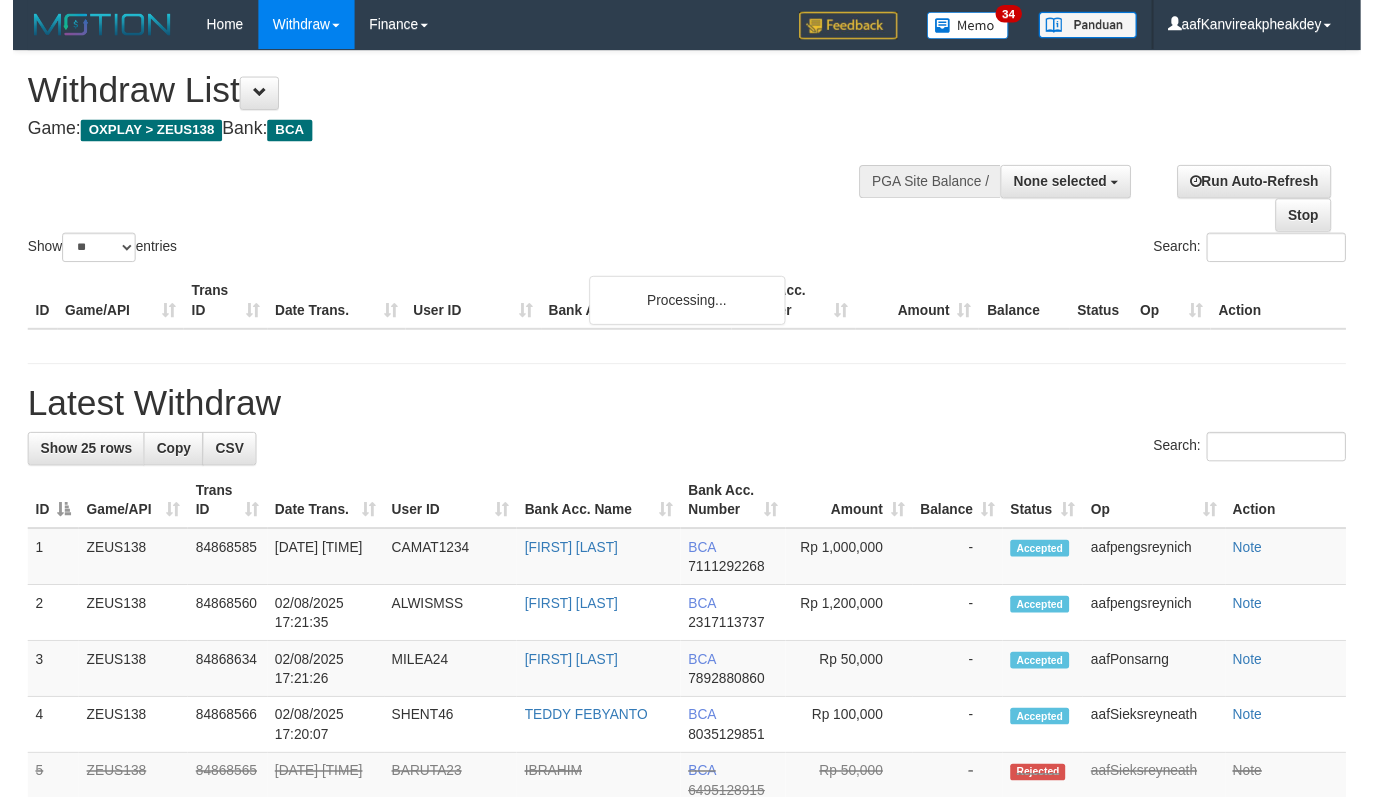 scroll, scrollTop: 267, scrollLeft: 0, axis: vertical 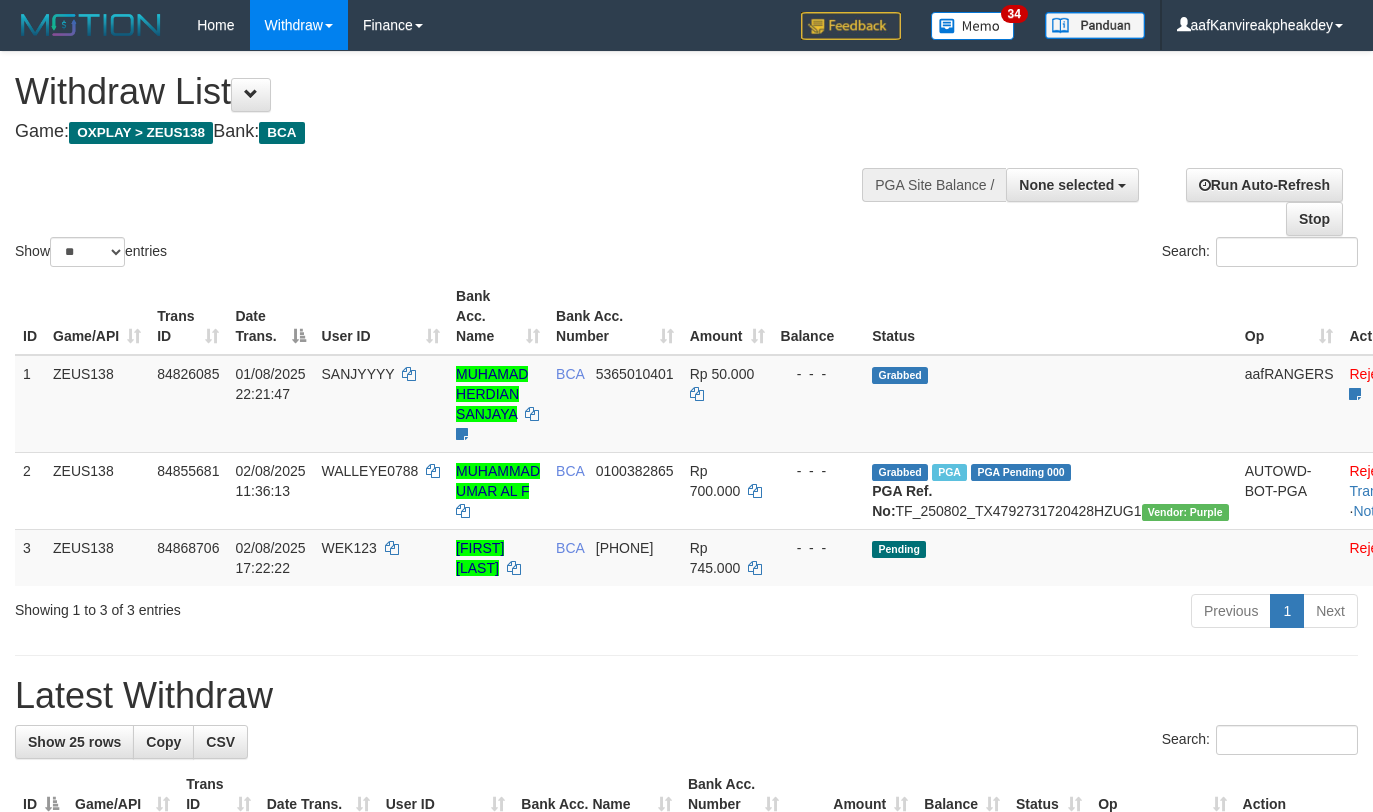select 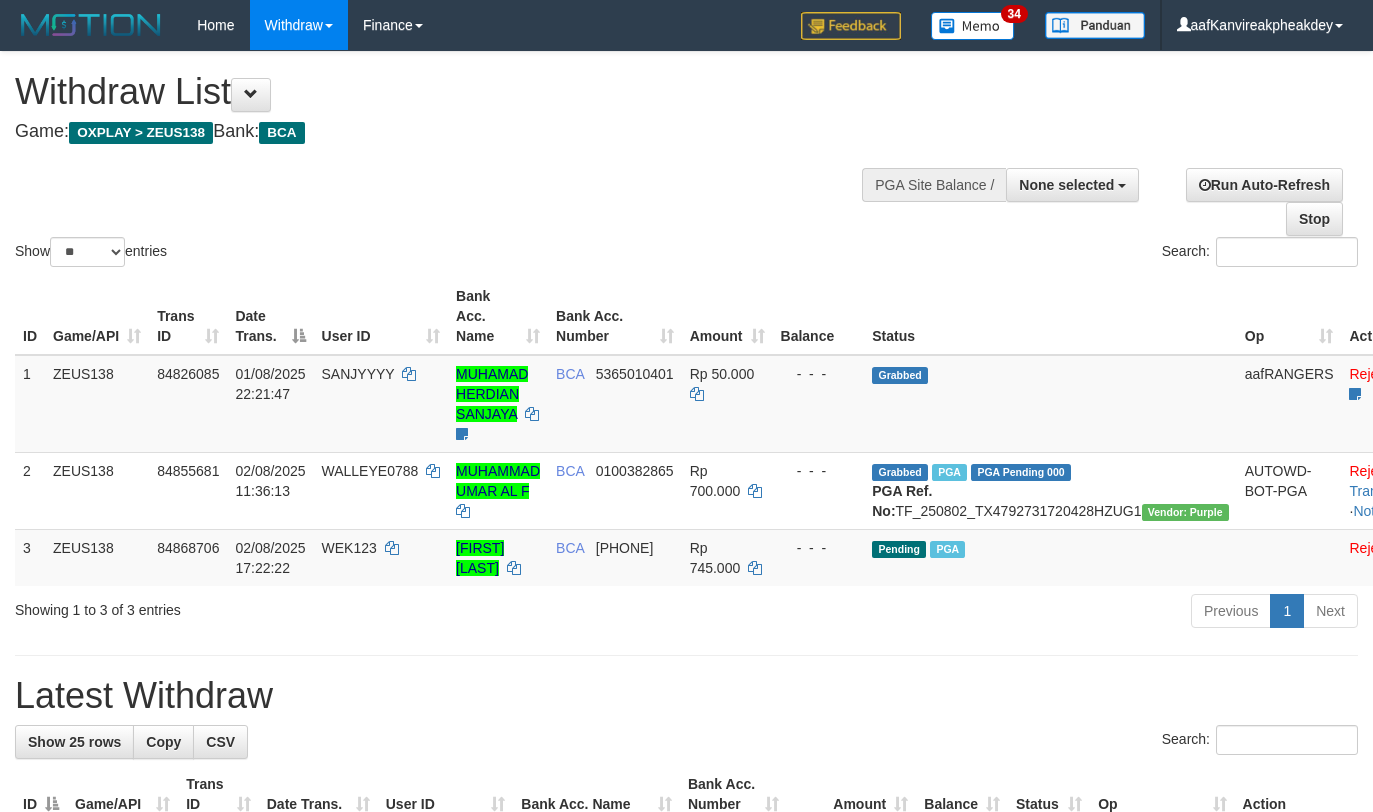 select 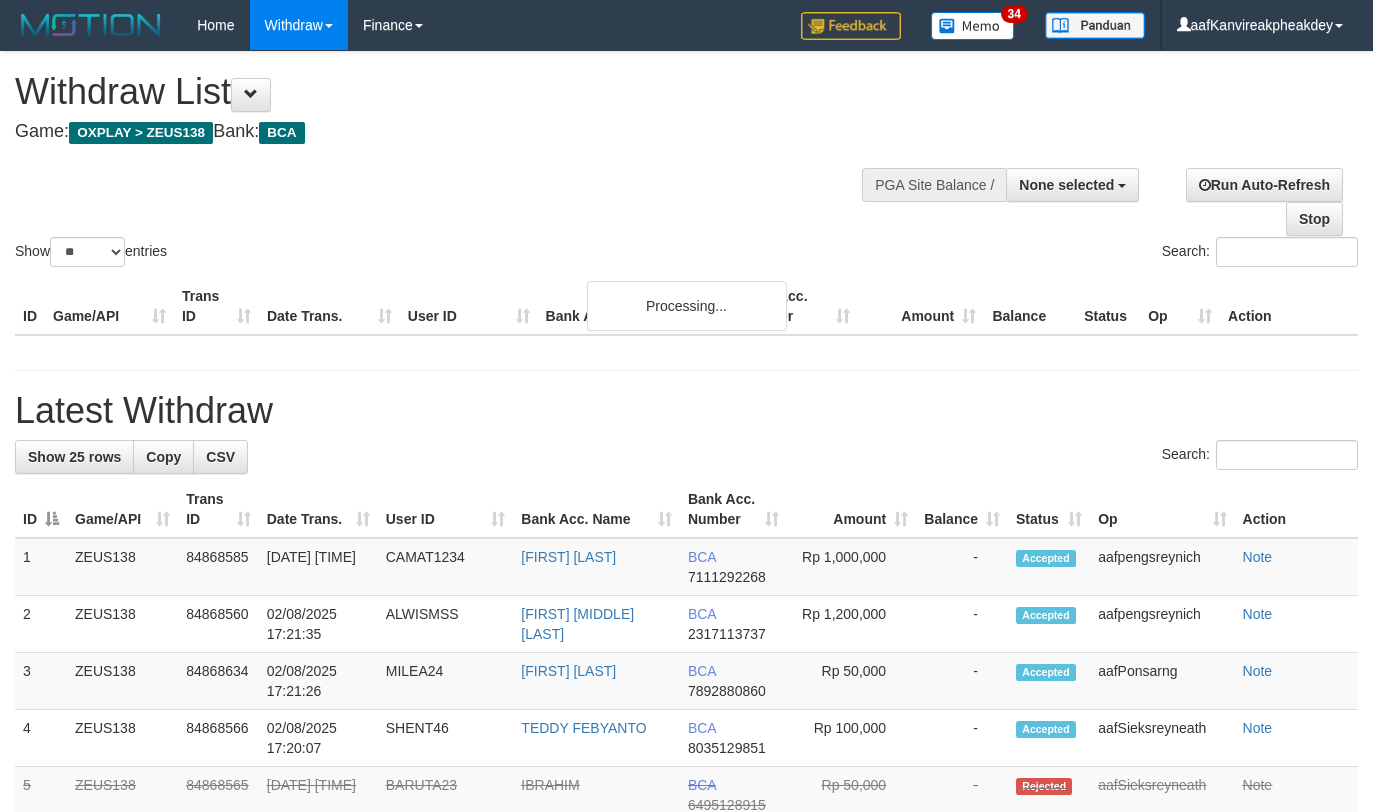 select 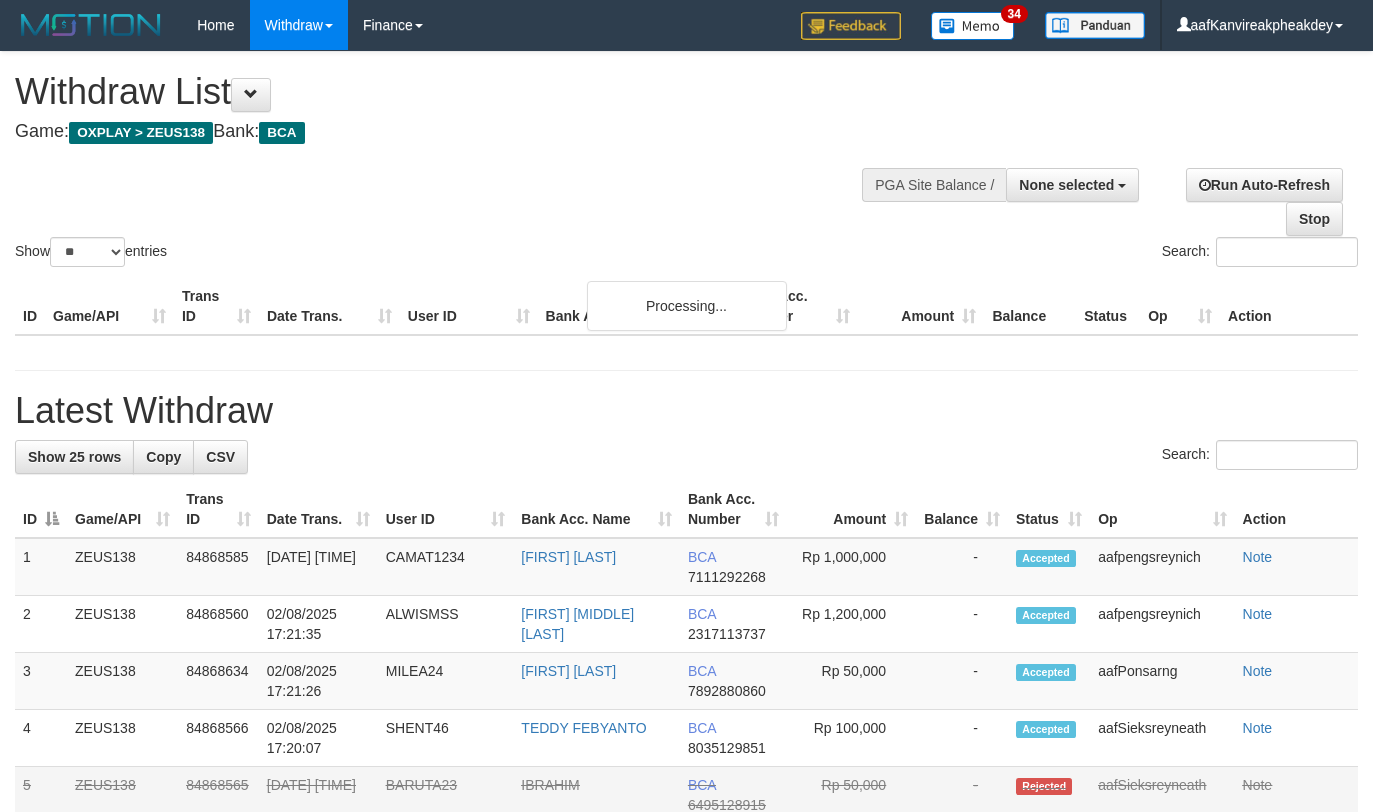 scroll, scrollTop: 267, scrollLeft: 0, axis: vertical 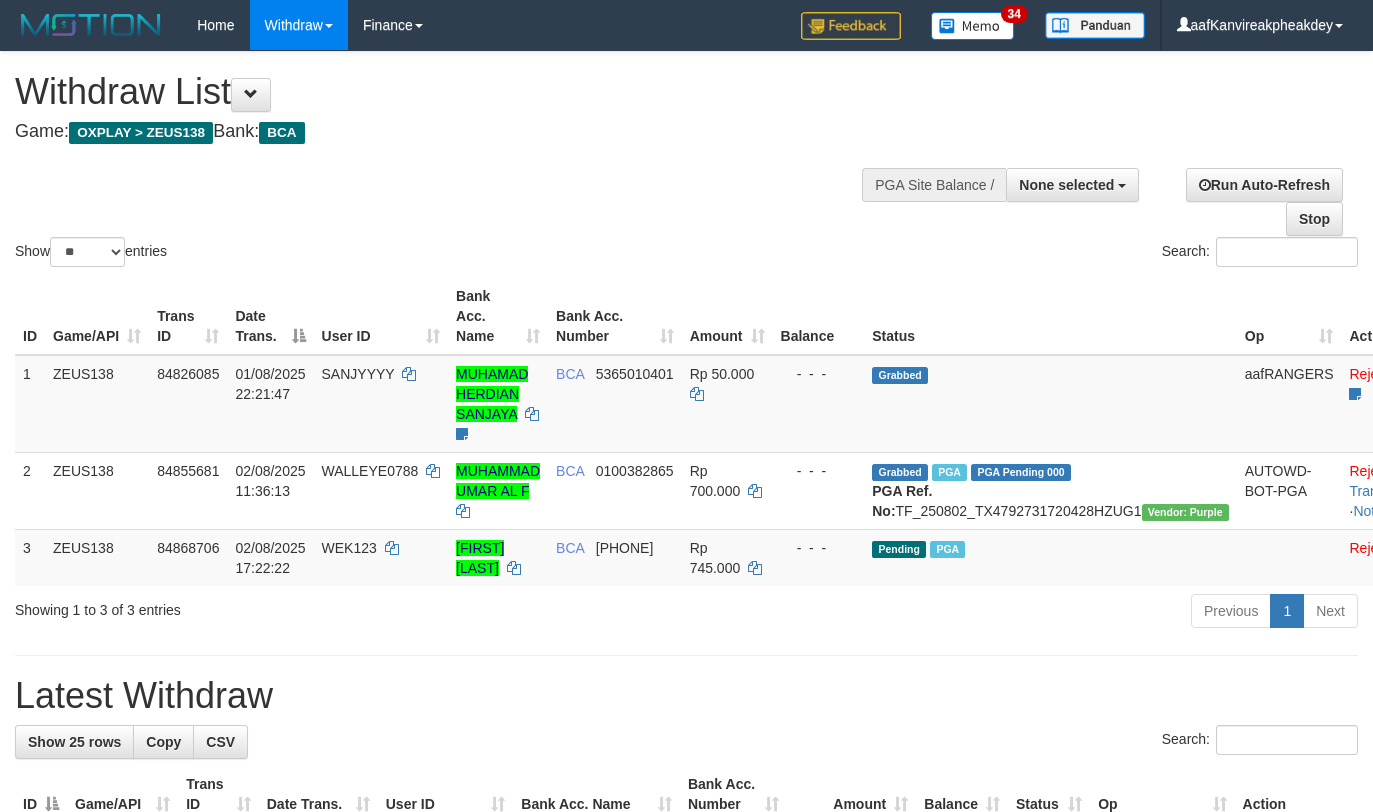 select 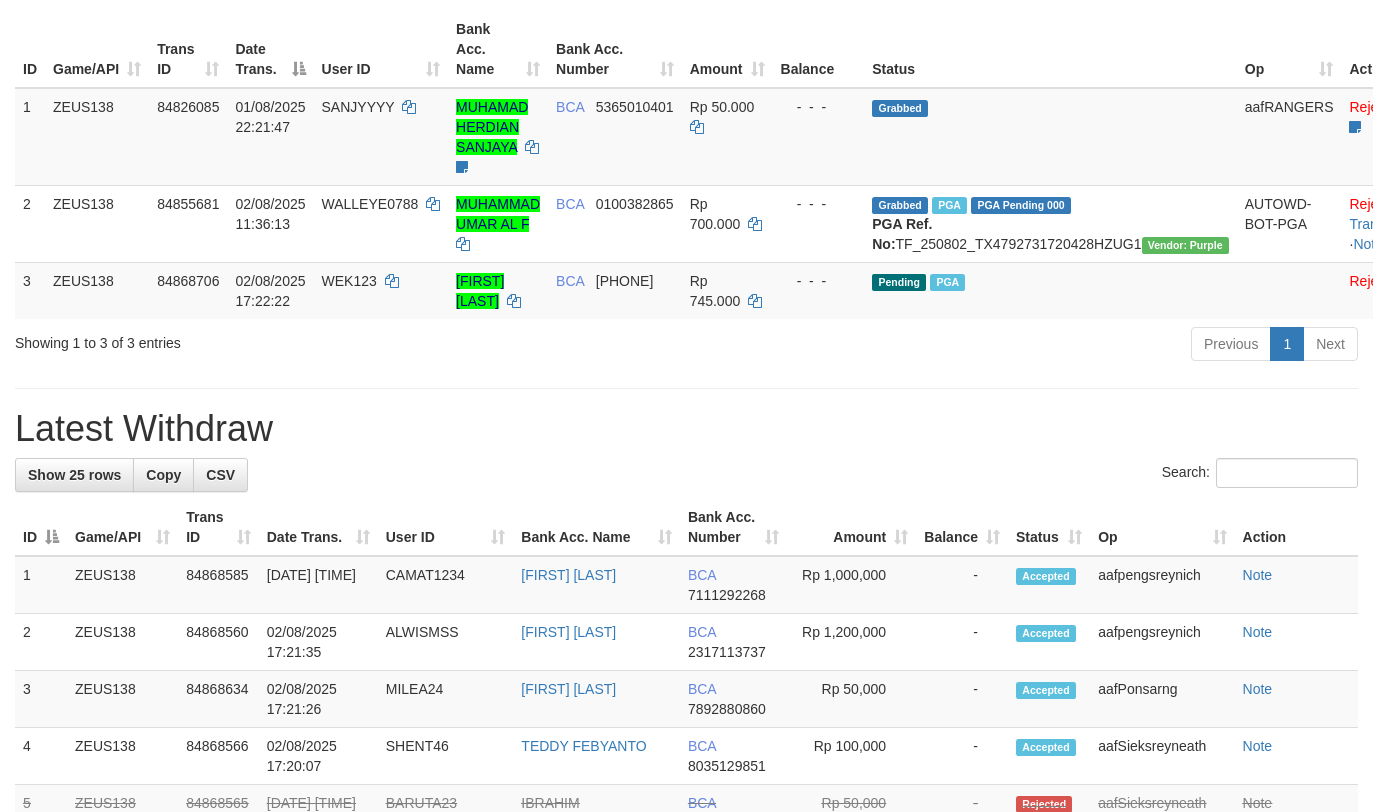 click on "Latest Withdraw" at bounding box center (686, 429) 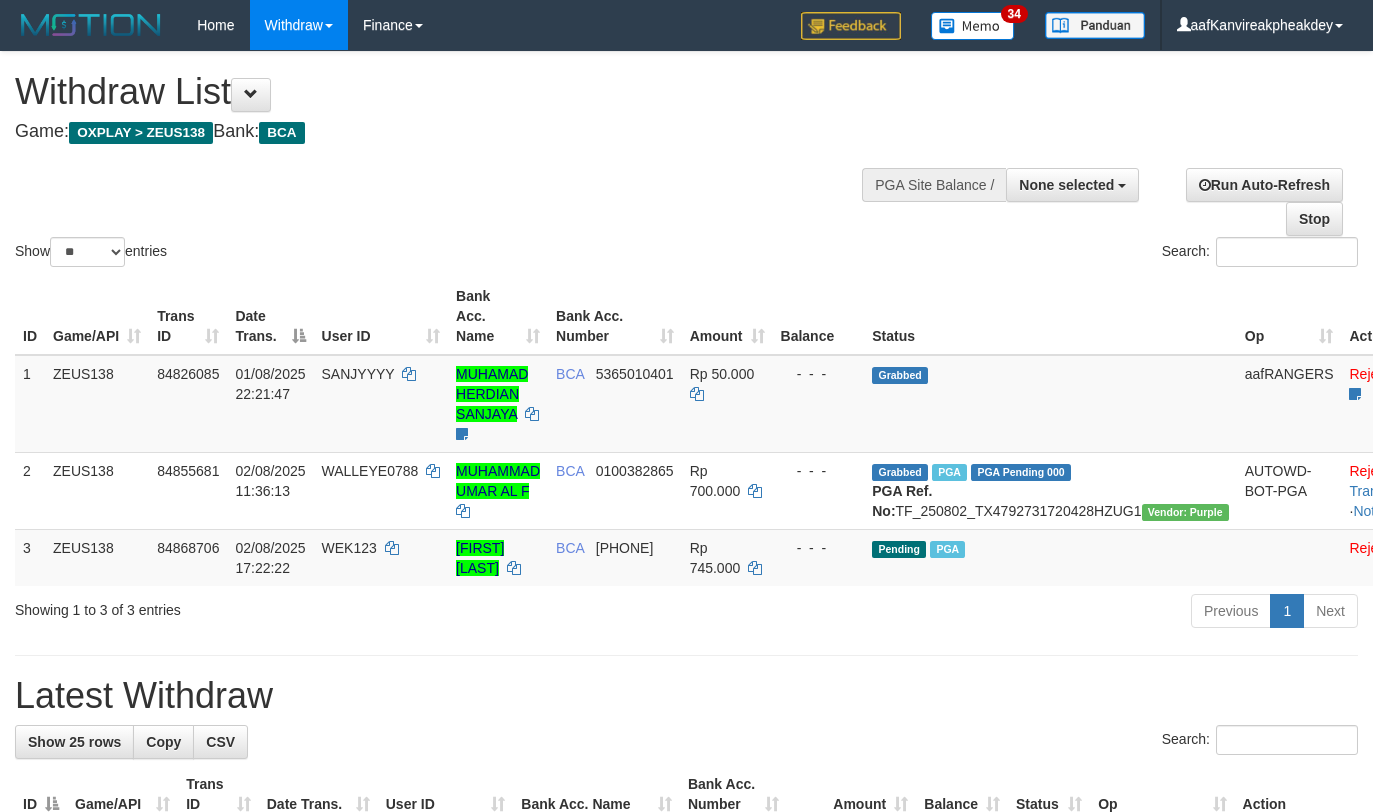select 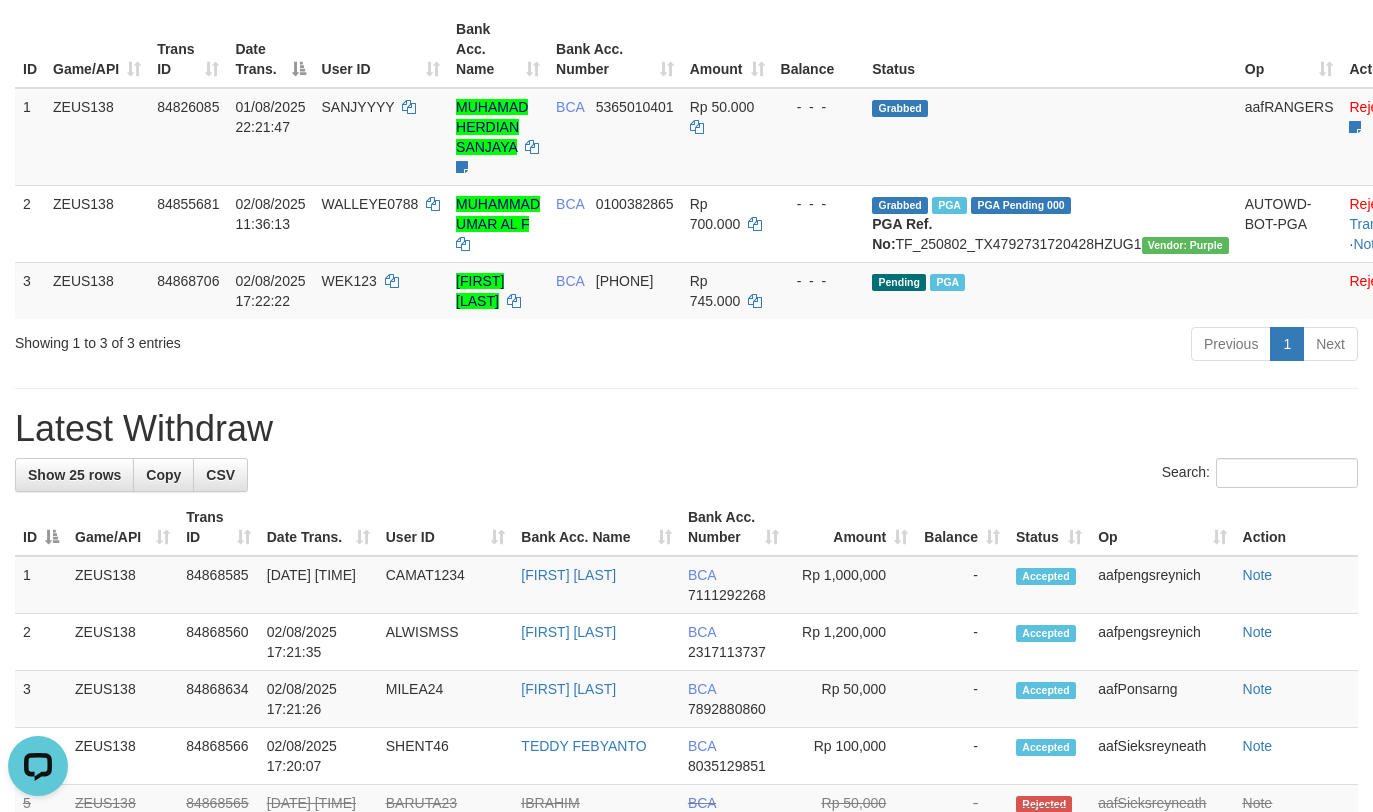 scroll, scrollTop: 0, scrollLeft: 0, axis: both 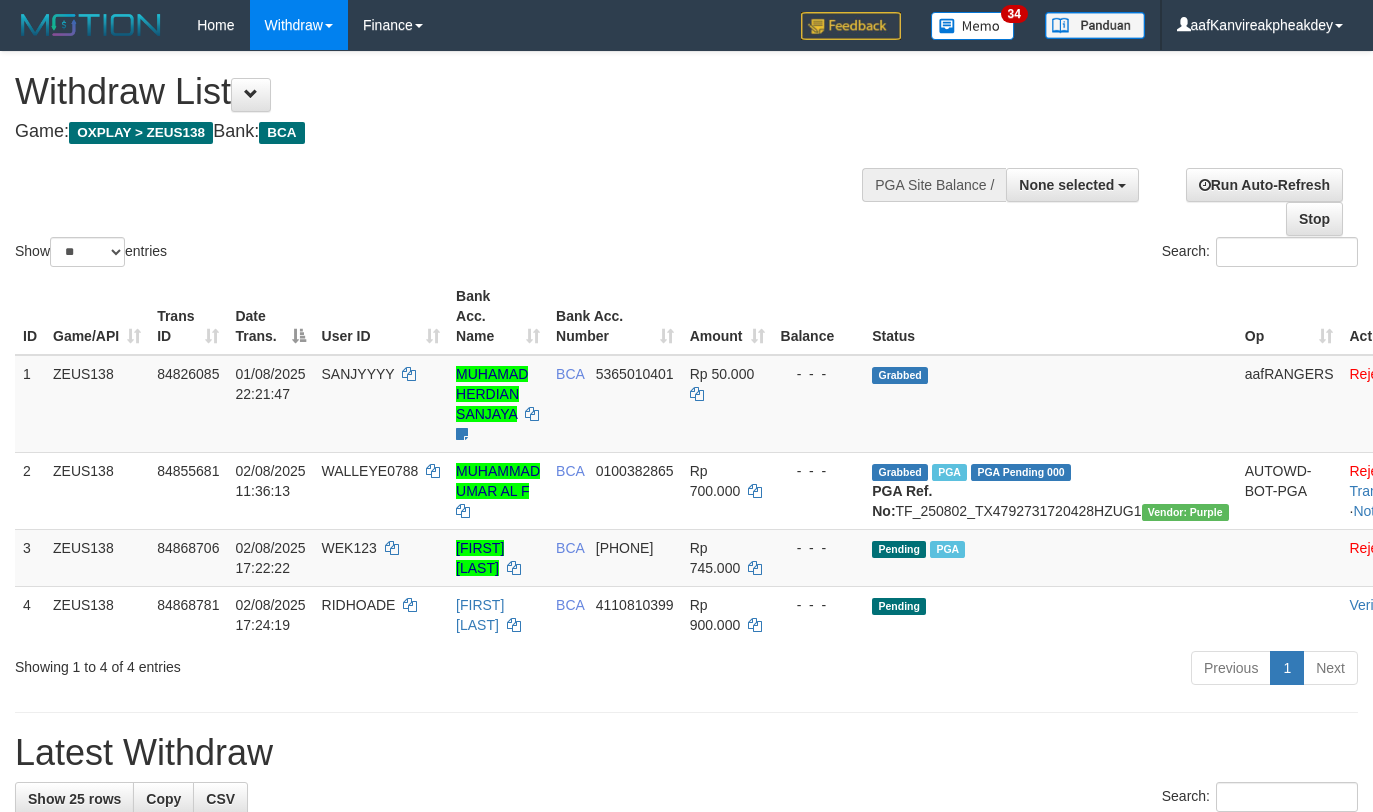 select 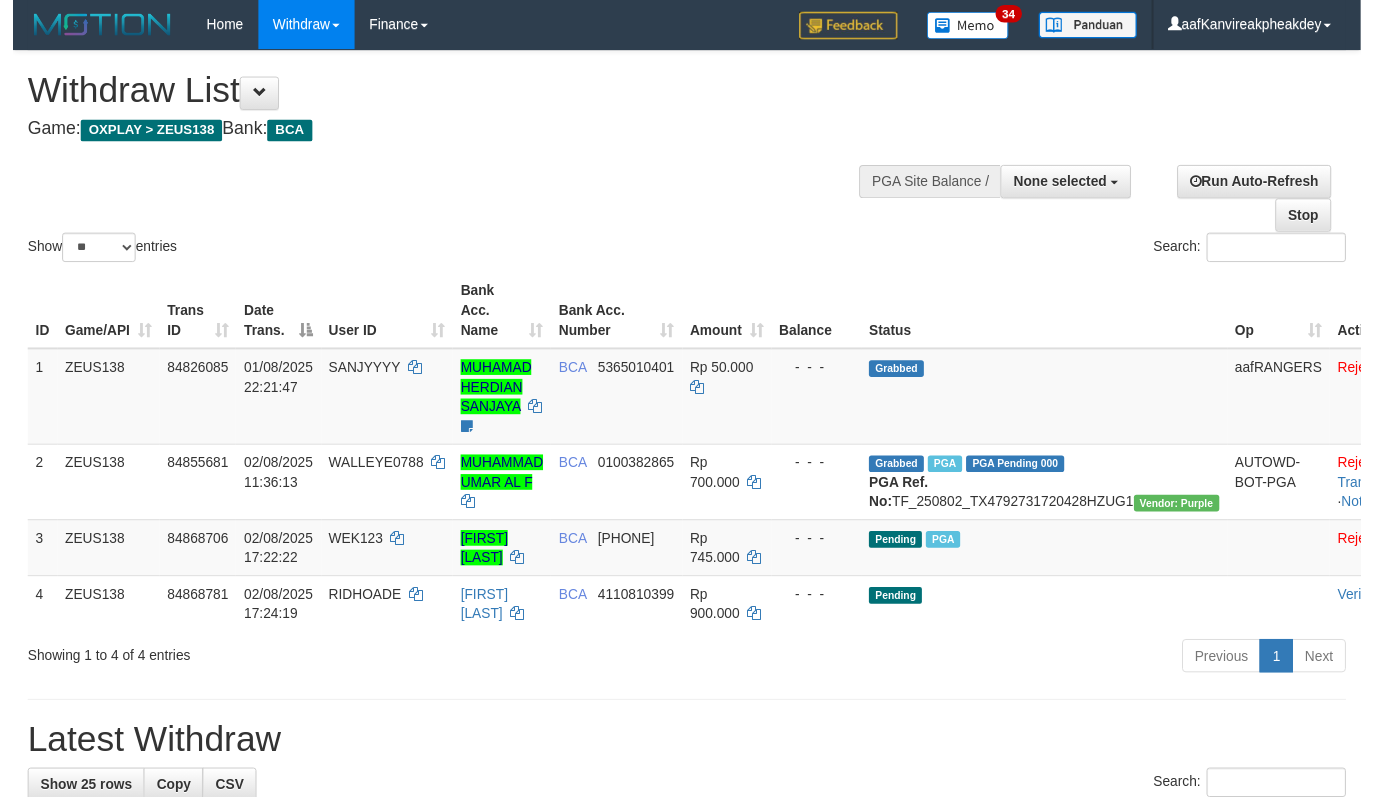 scroll, scrollTop: 267, scrollLeft: 0, axis: vertical 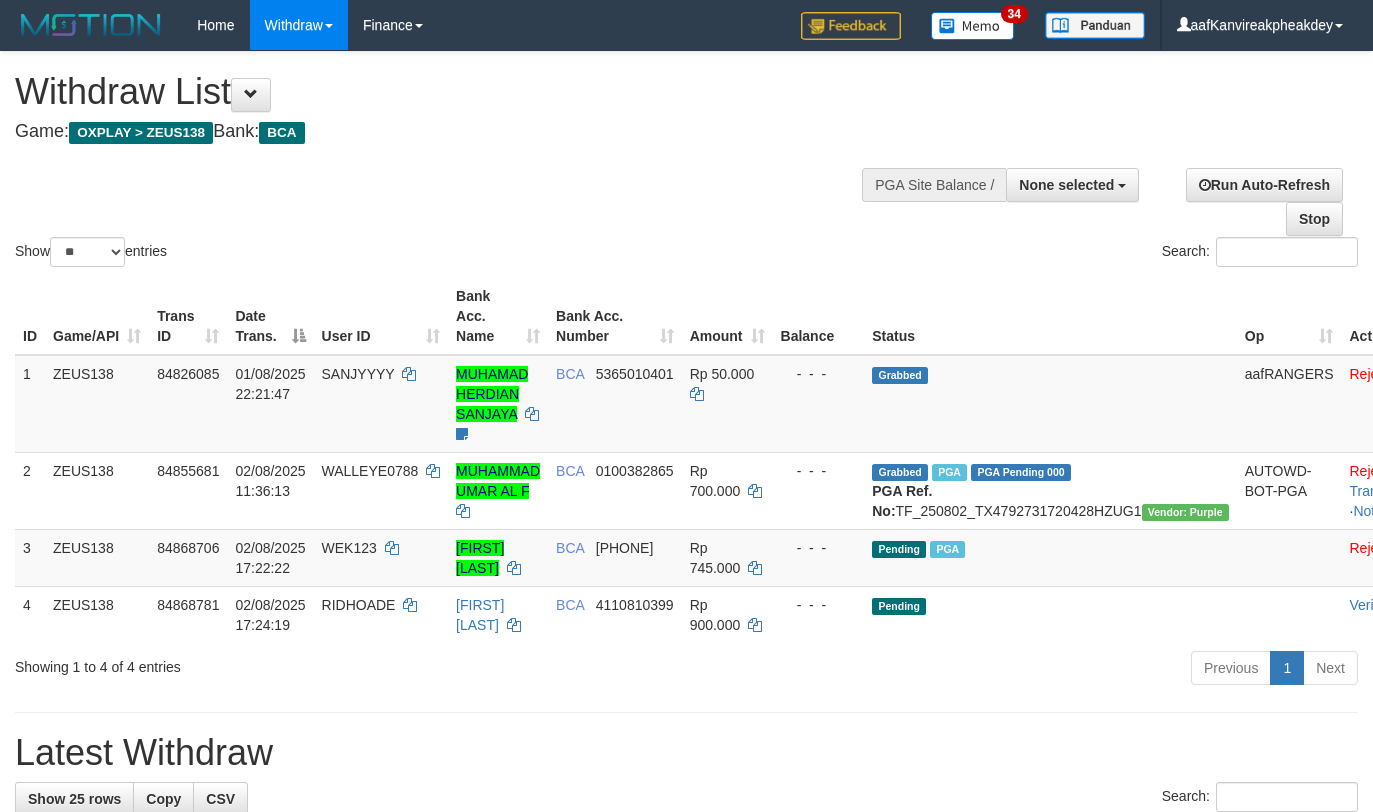 select 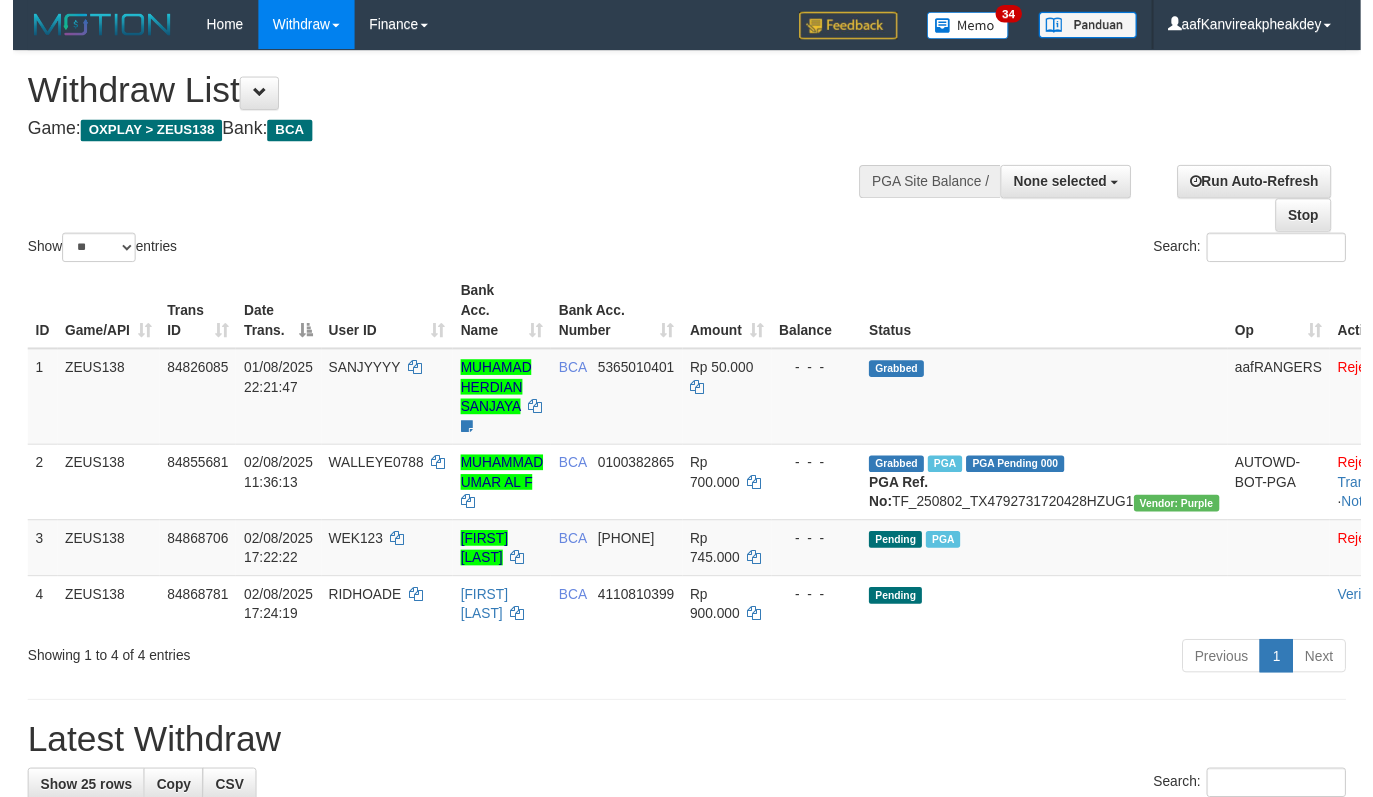 scroll, scrollTop: 267, scrollLeft: 0, axis: vertical 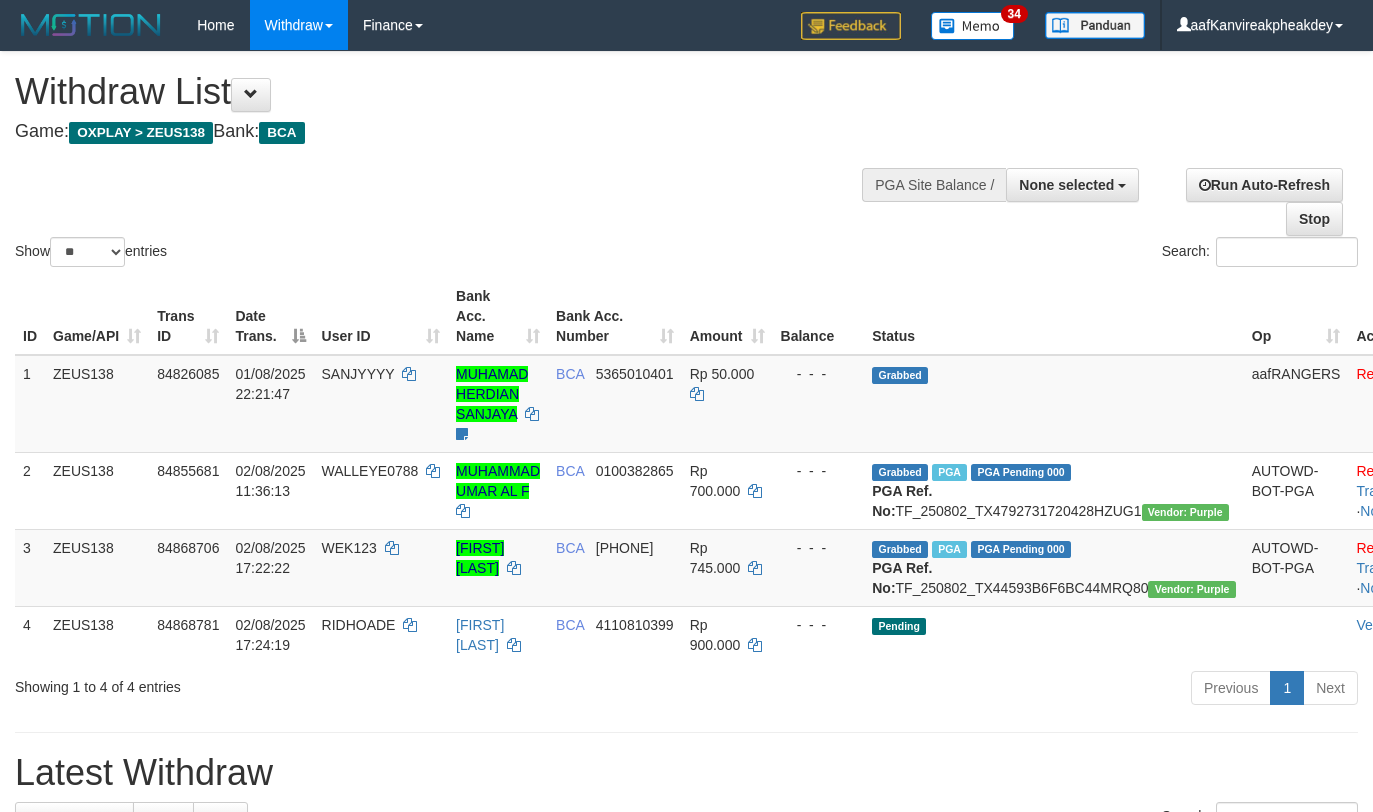 select 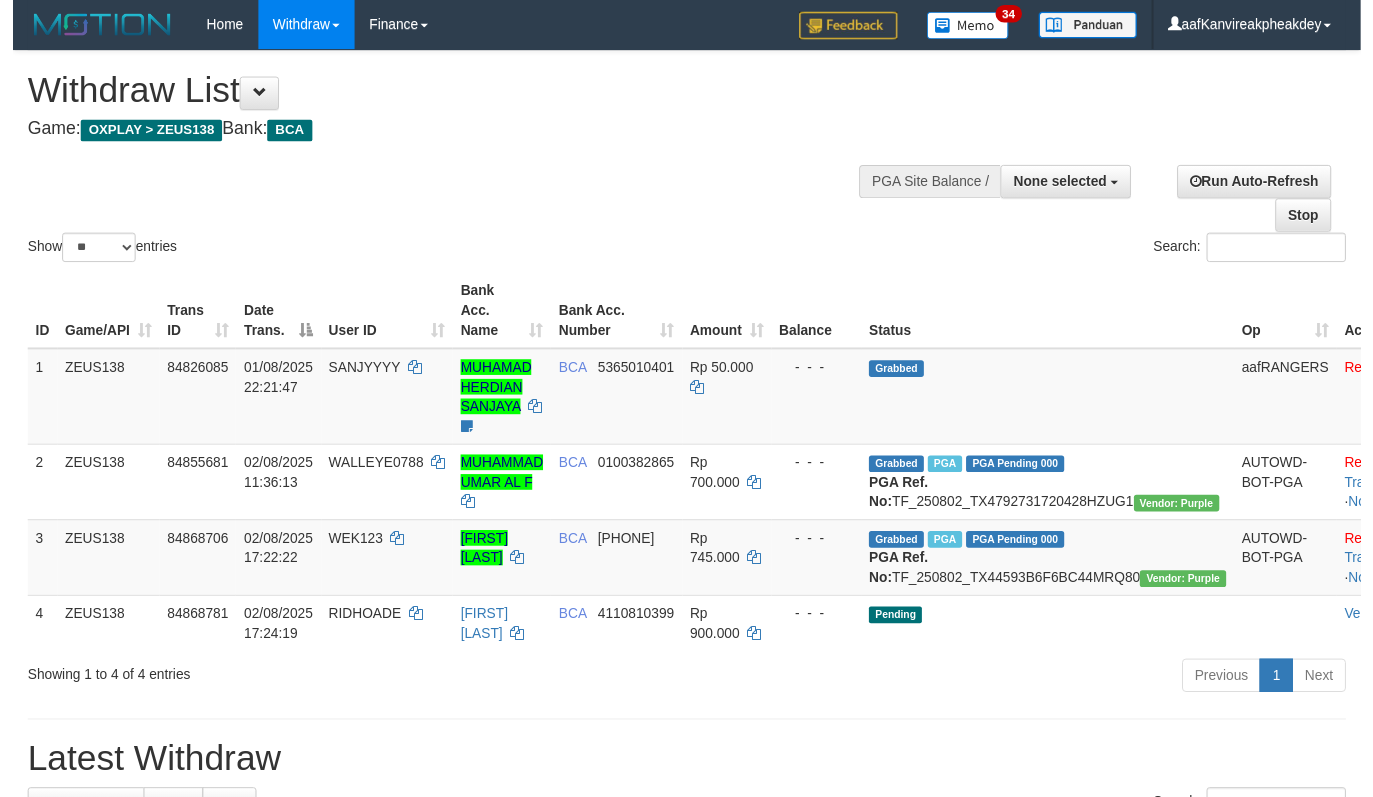 scroll, scrollTop: 267, scrollLeft: 0, axis: vertical 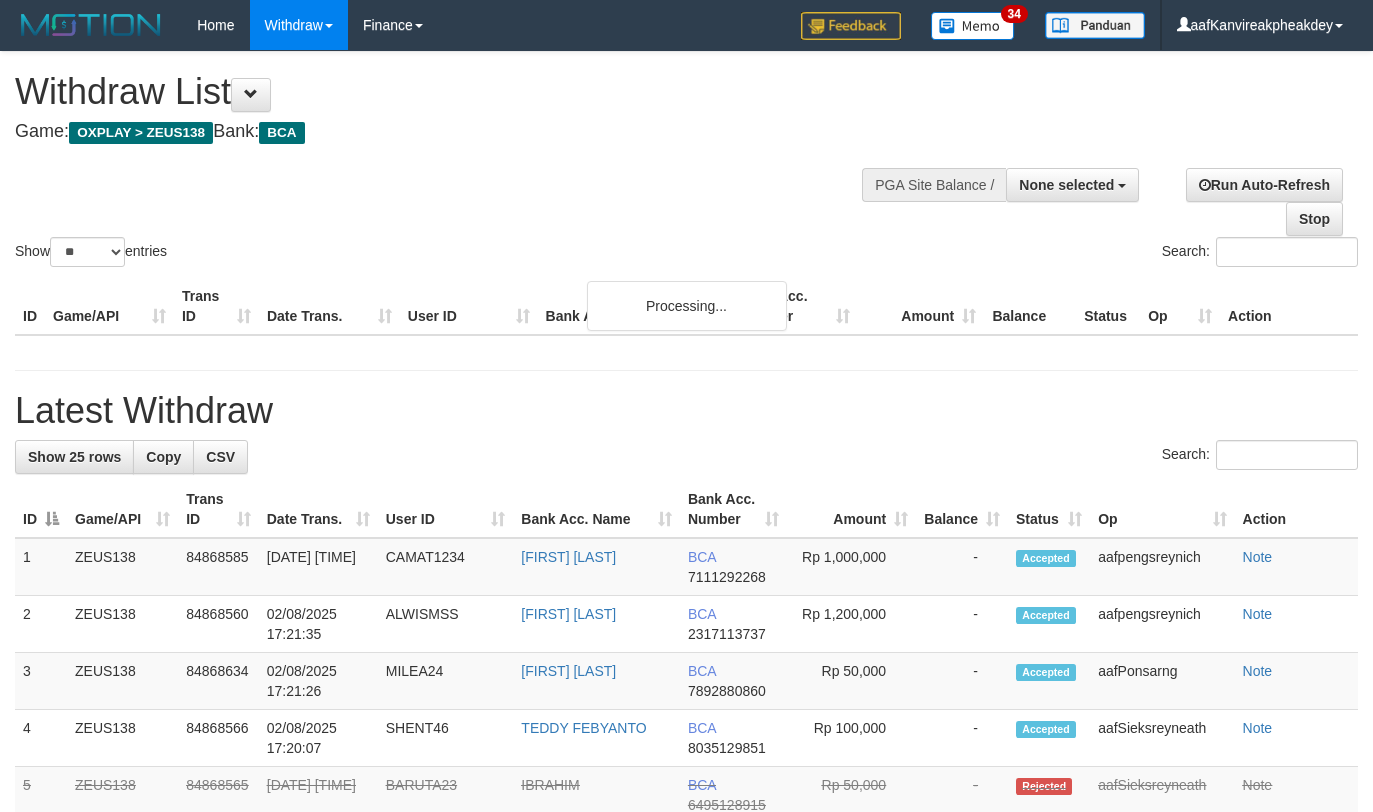 select 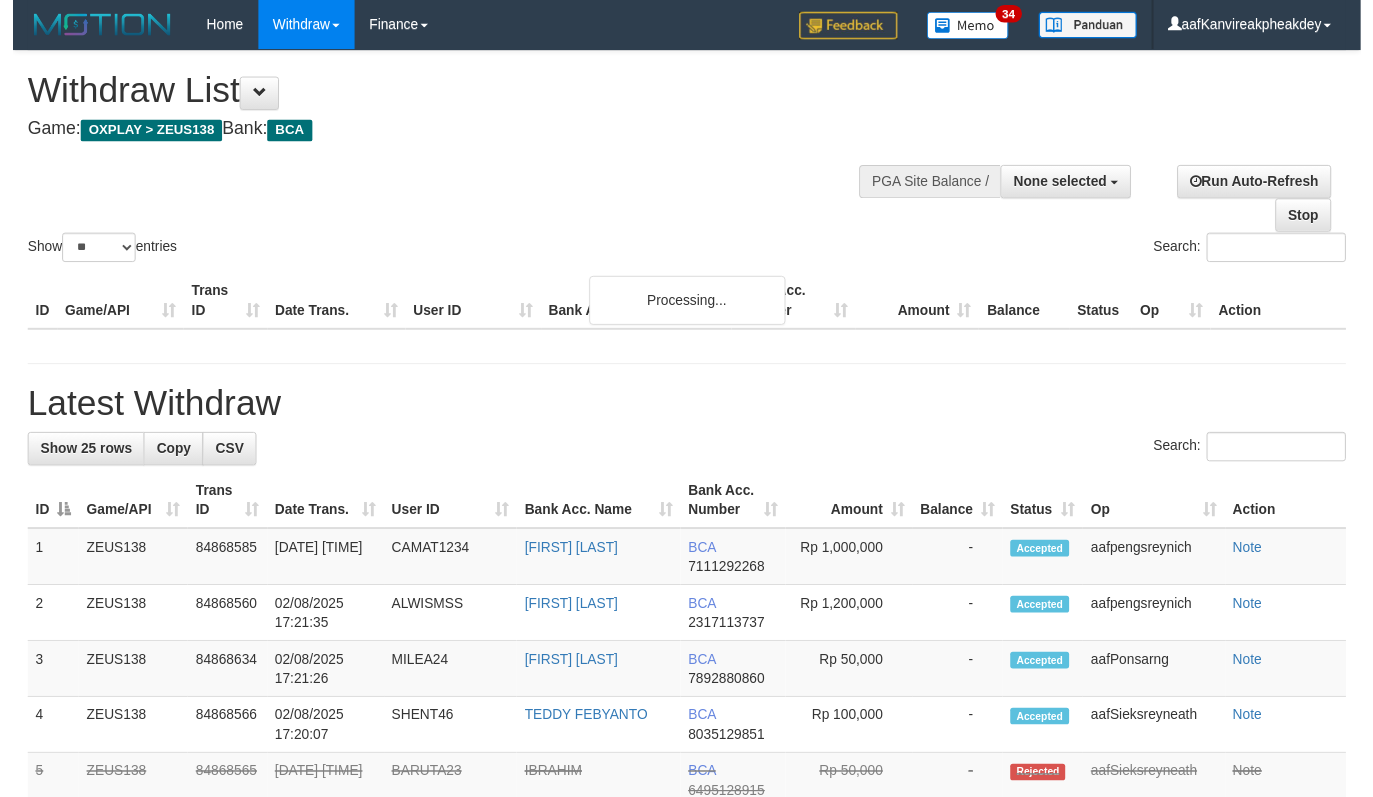 scroll, scrollTop: 267, scrollLeft: 0, axis: vertical 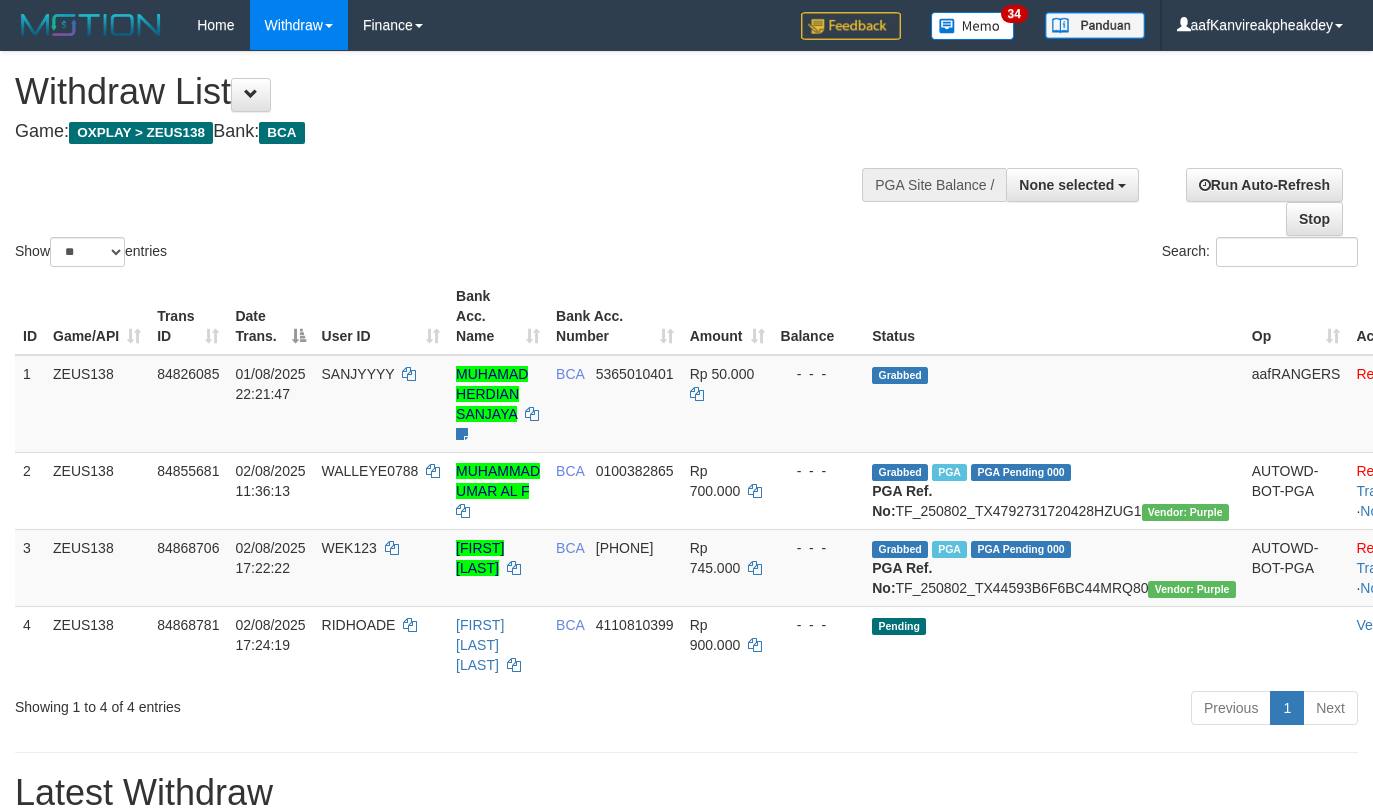 select 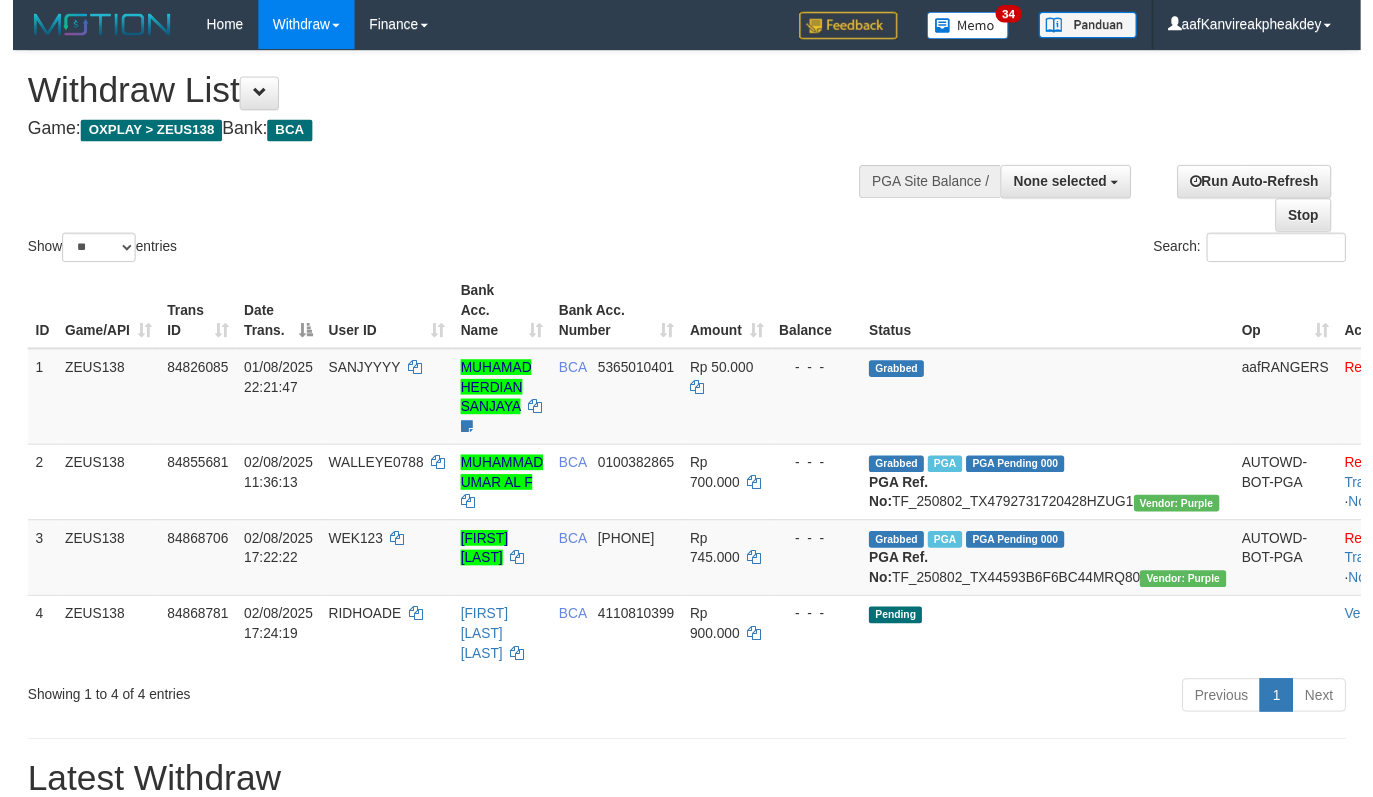 scroll, scrollTop: 267, scrollLeft: 0, axis: vertical 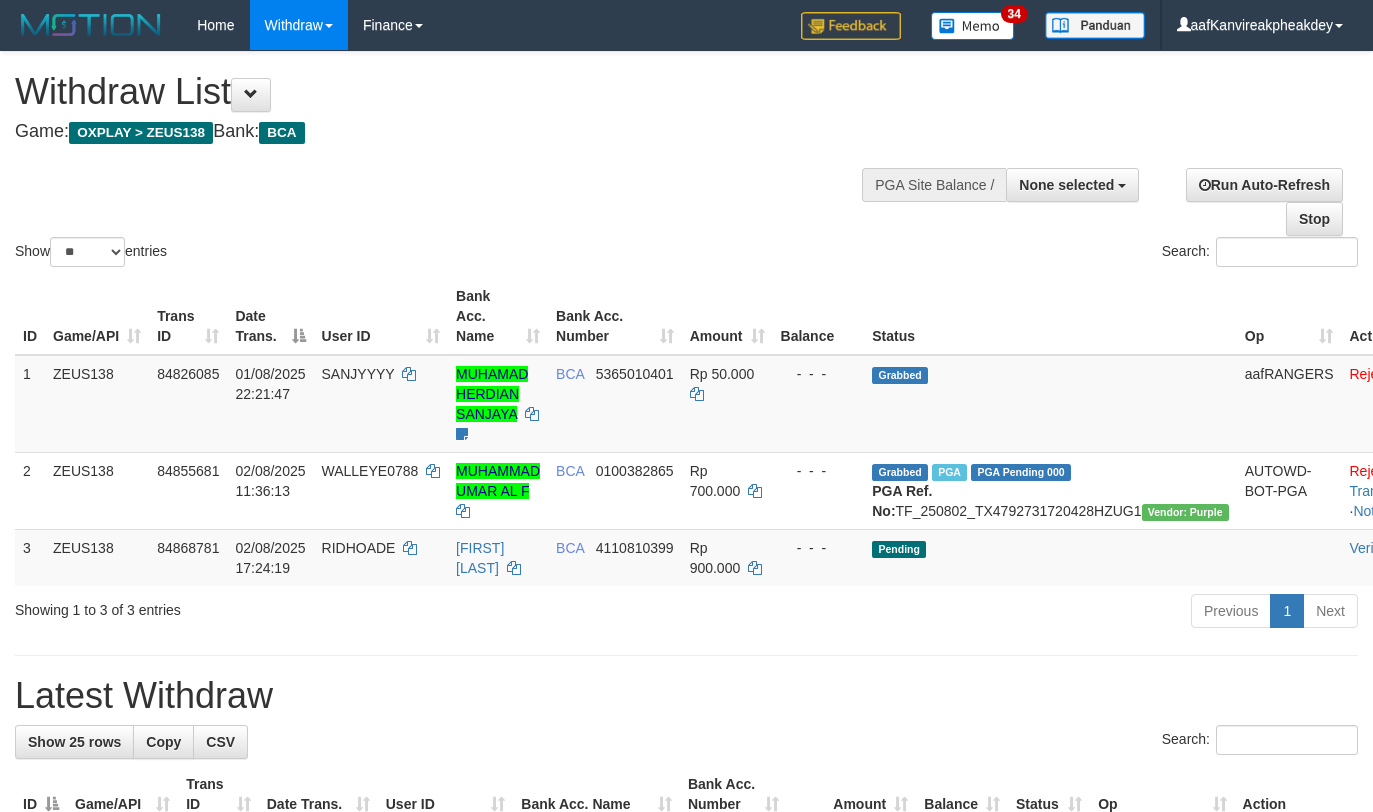 select 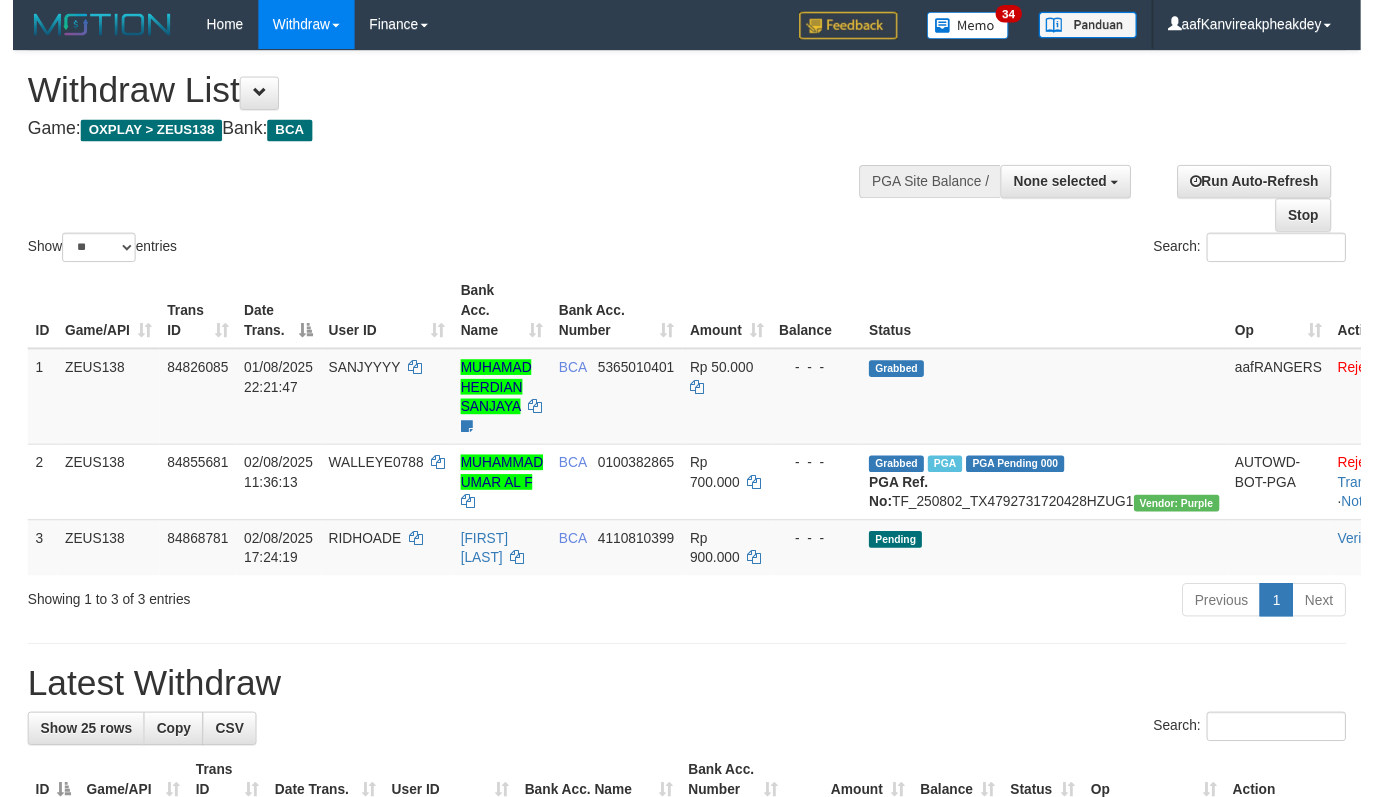 scroll, scrollTop: 267, scrollLeft: 0, axis: vertical 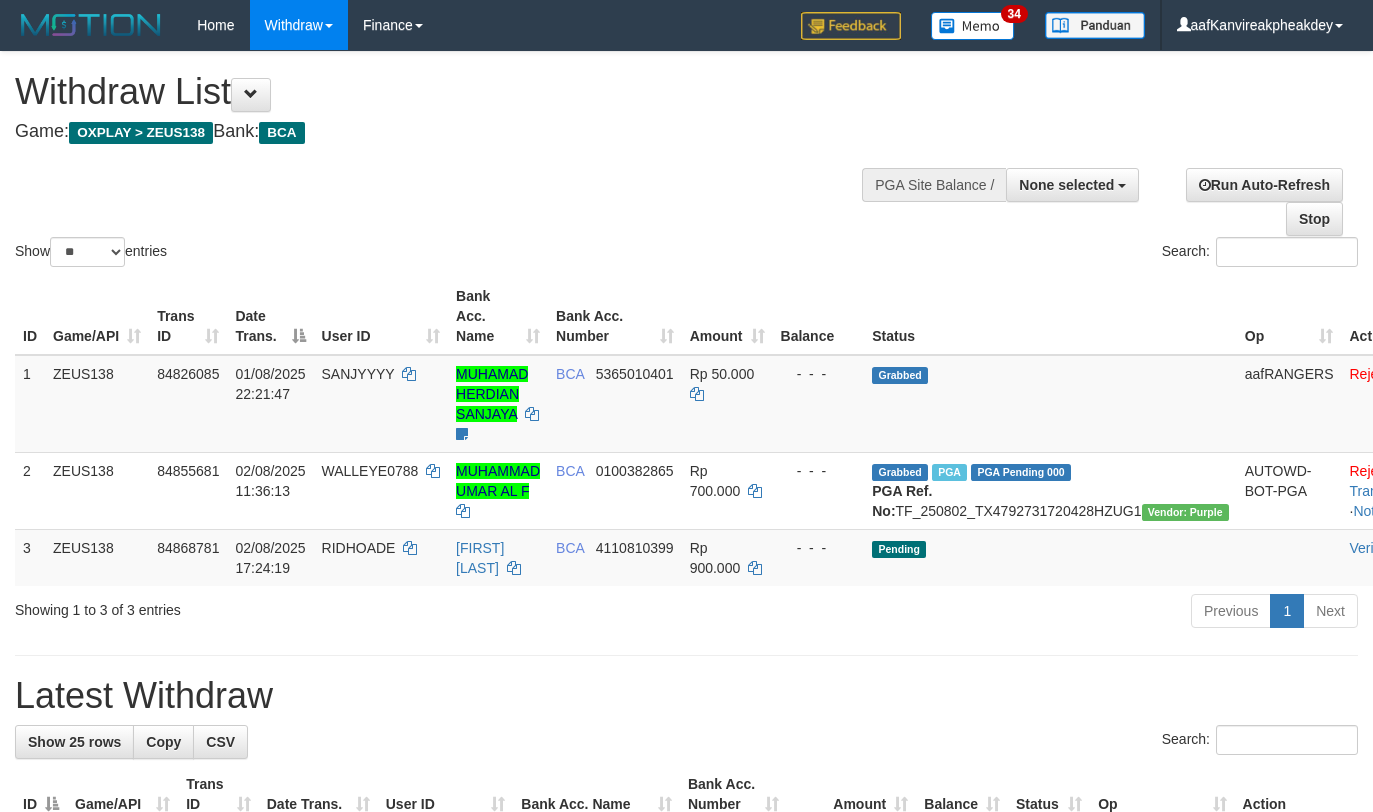 select 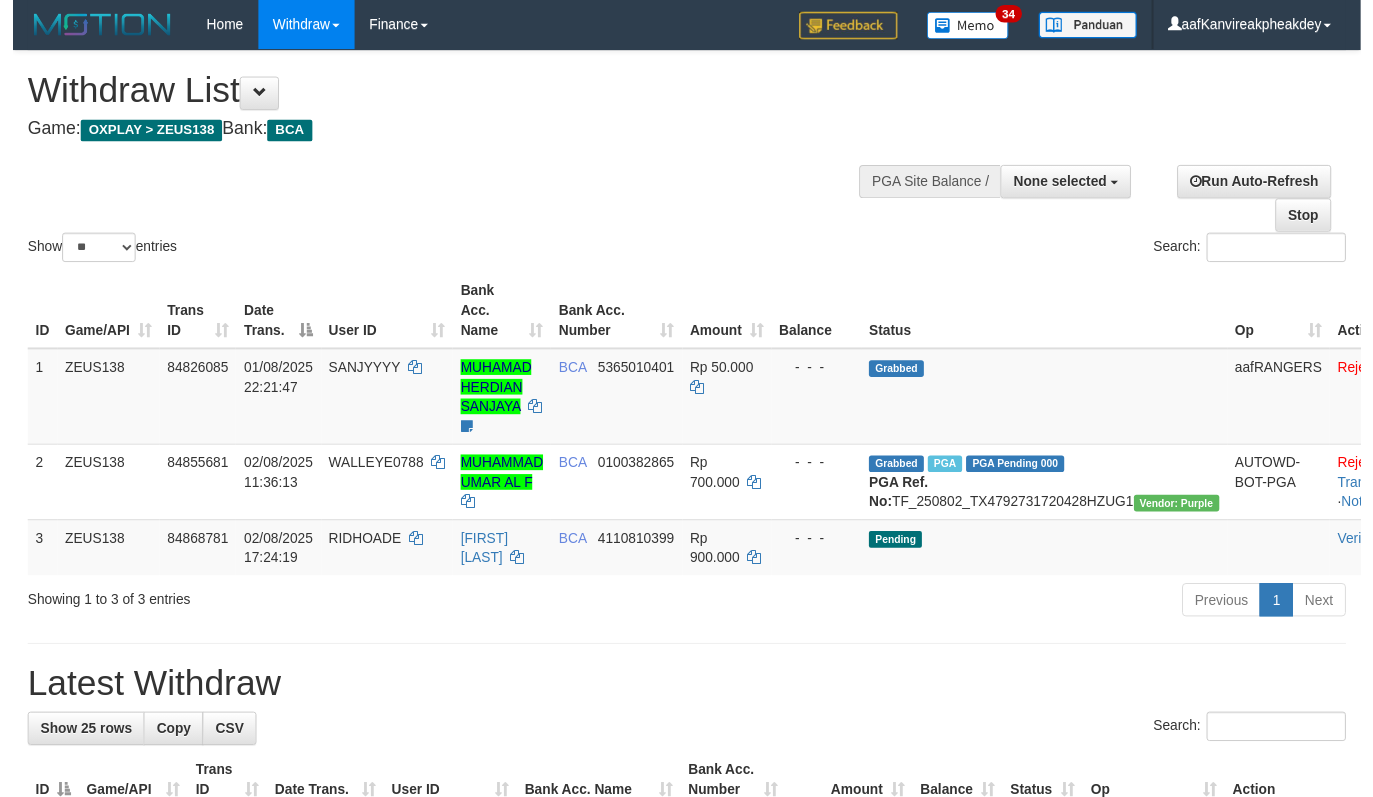 scroll, scrollTop: 267, scrollLeft: 0, axis: vertical 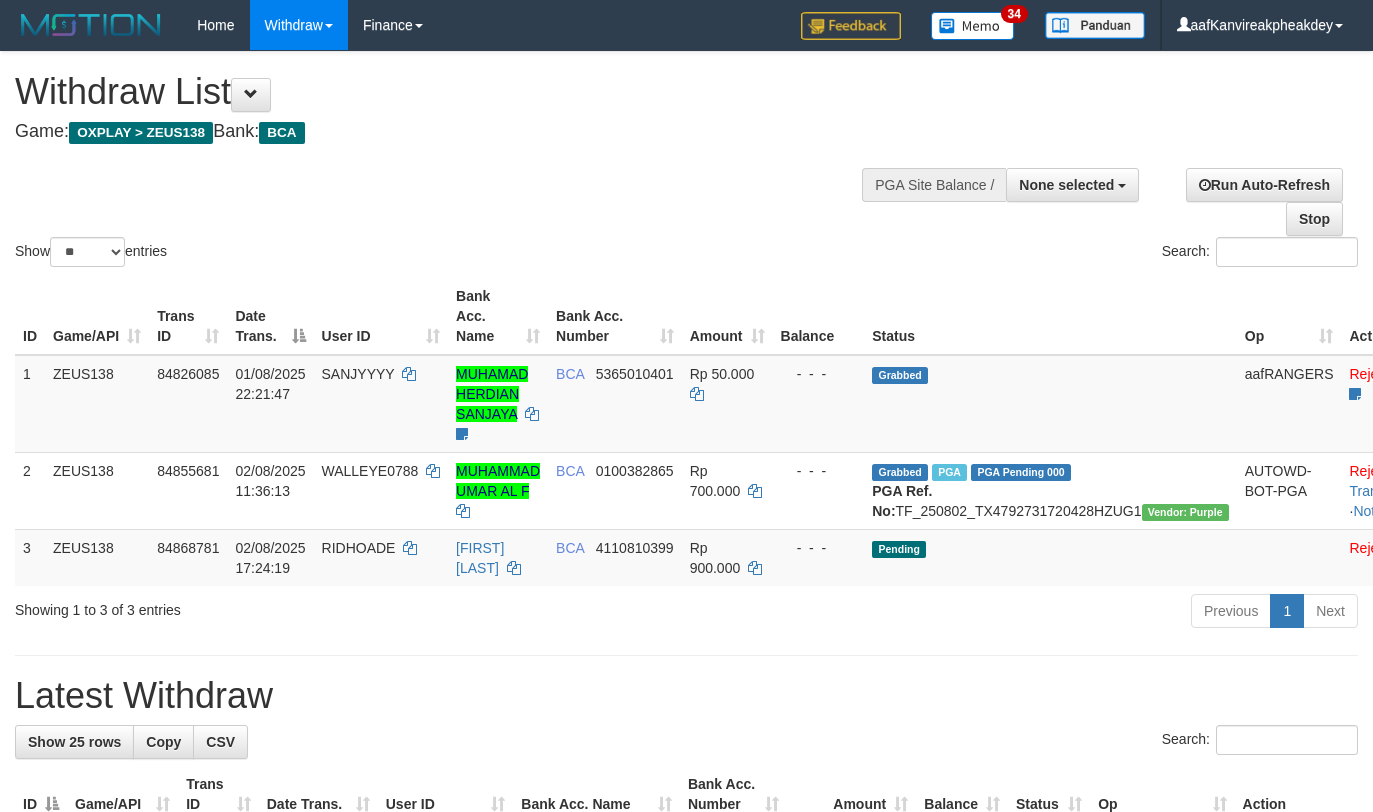 select 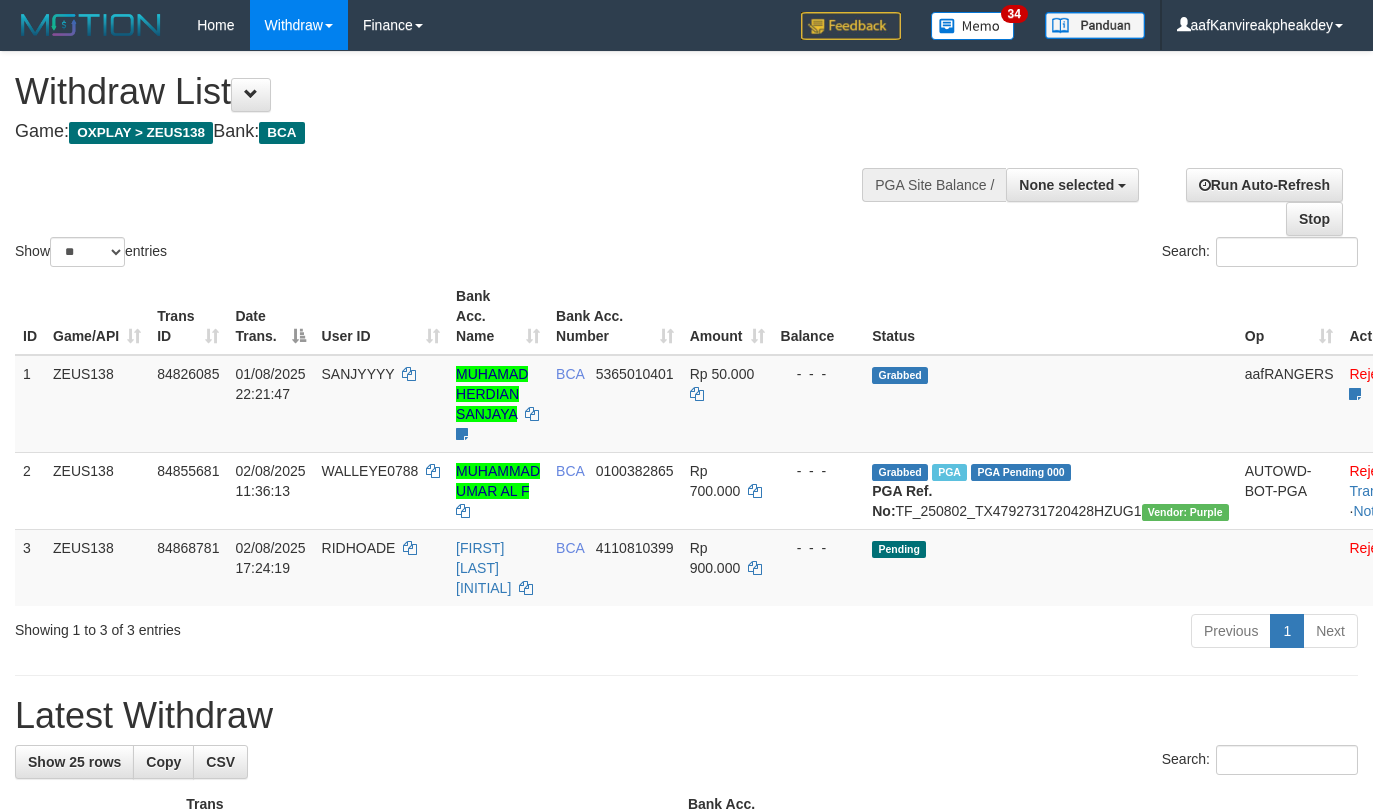 select 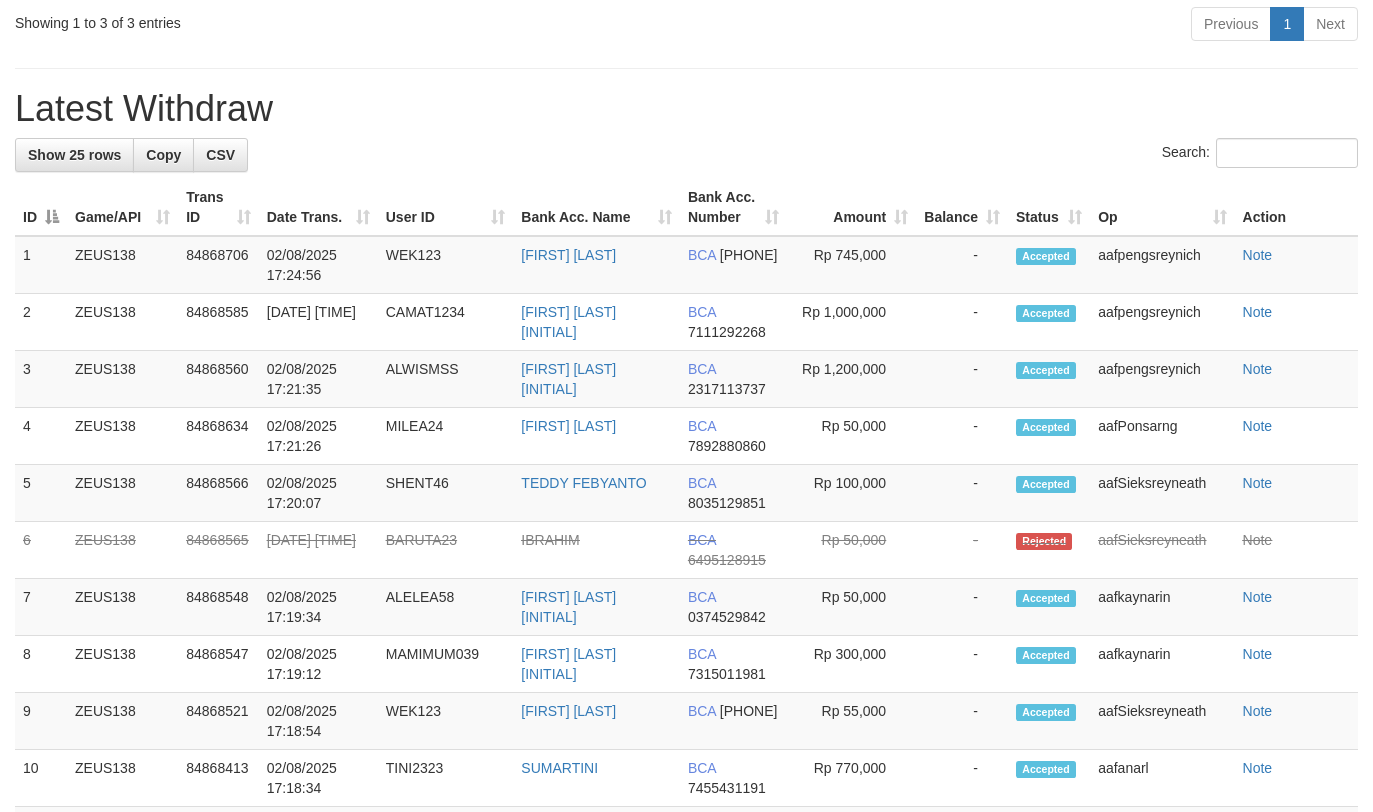 scroll, scrollTop: 267, scrollLeft: 0, axis: vertical 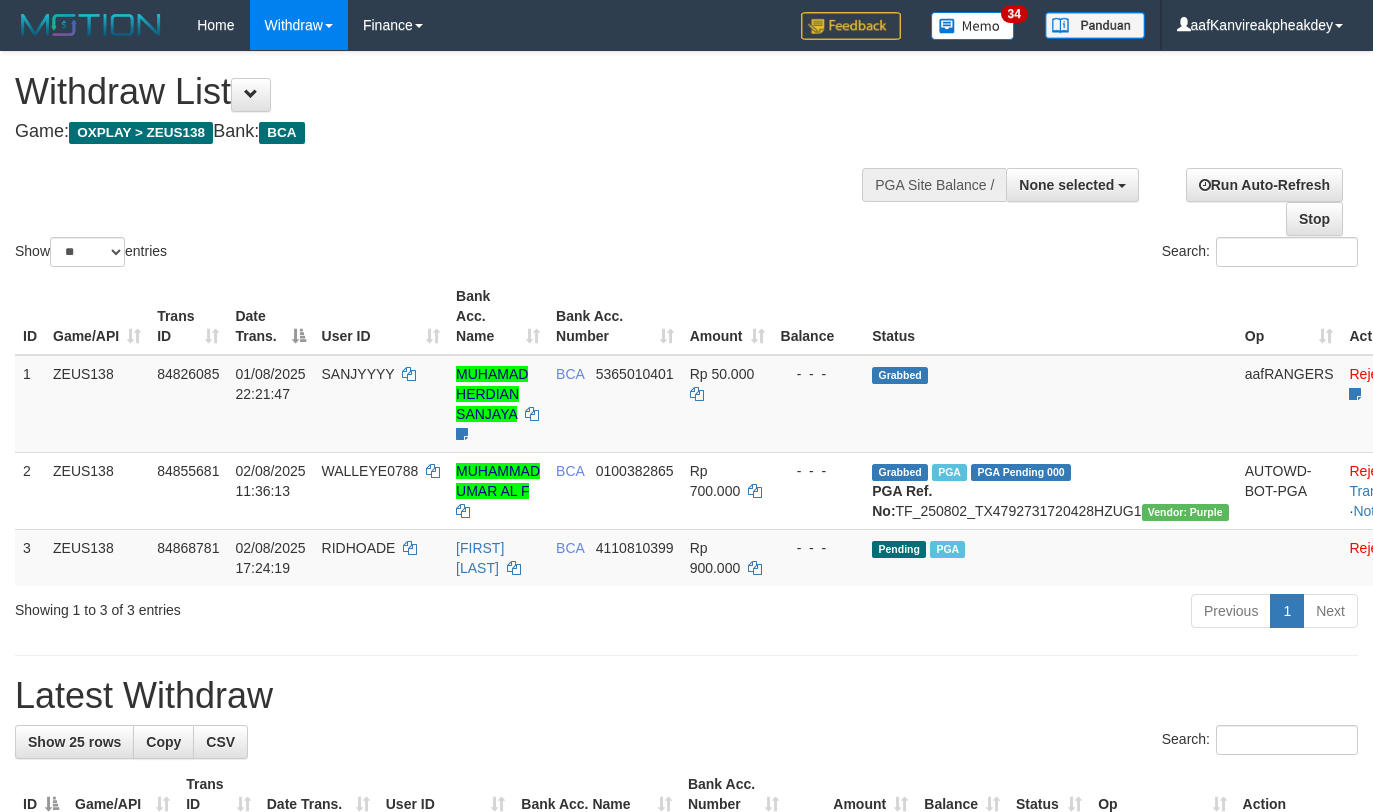 select 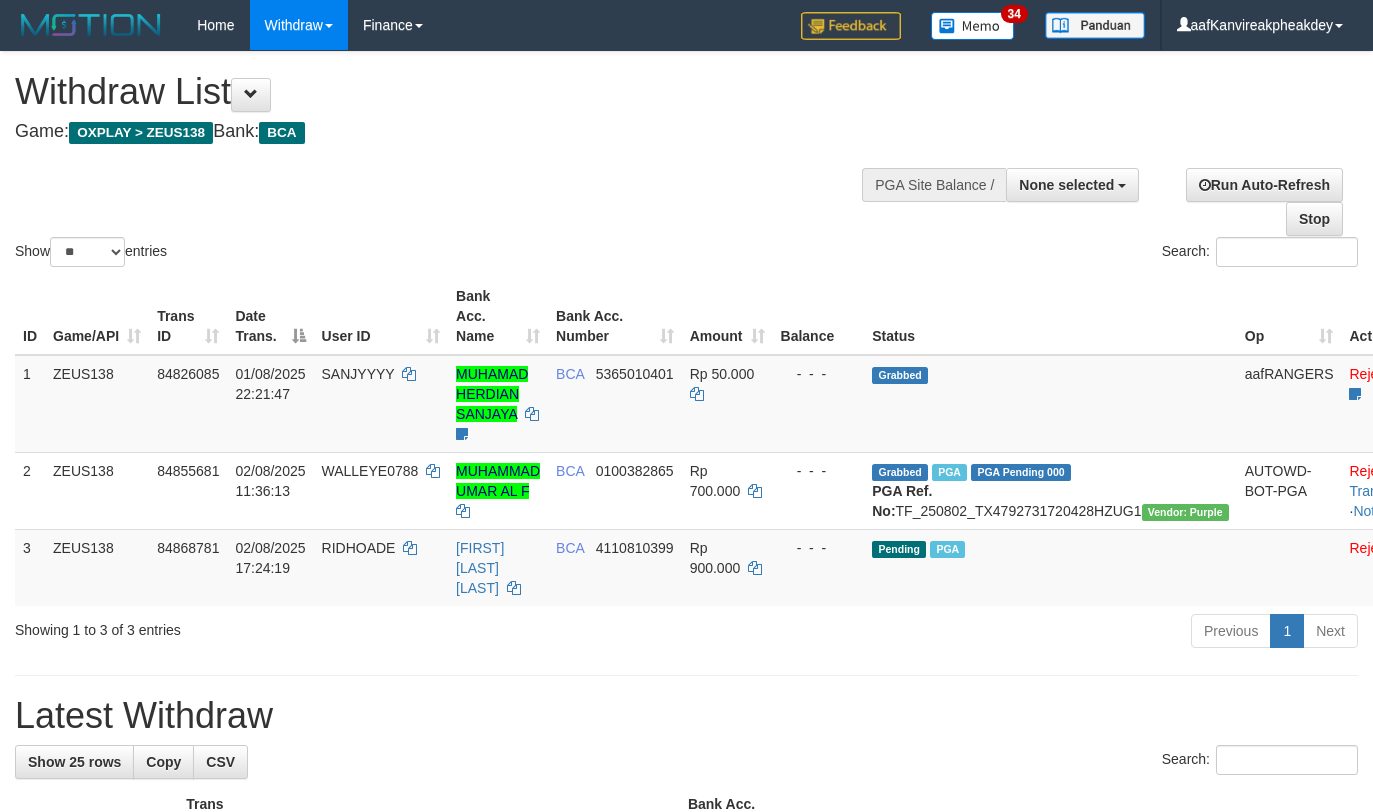 select 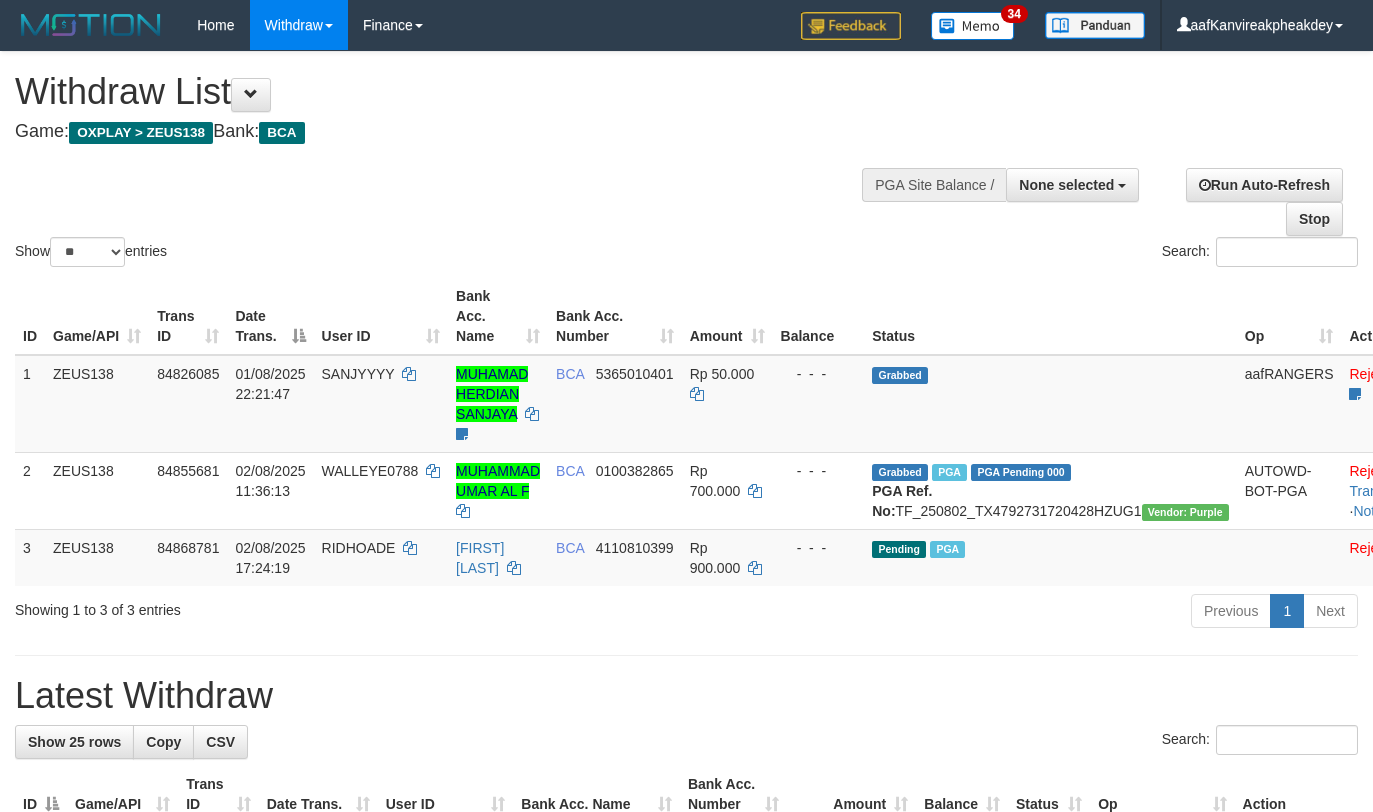 select 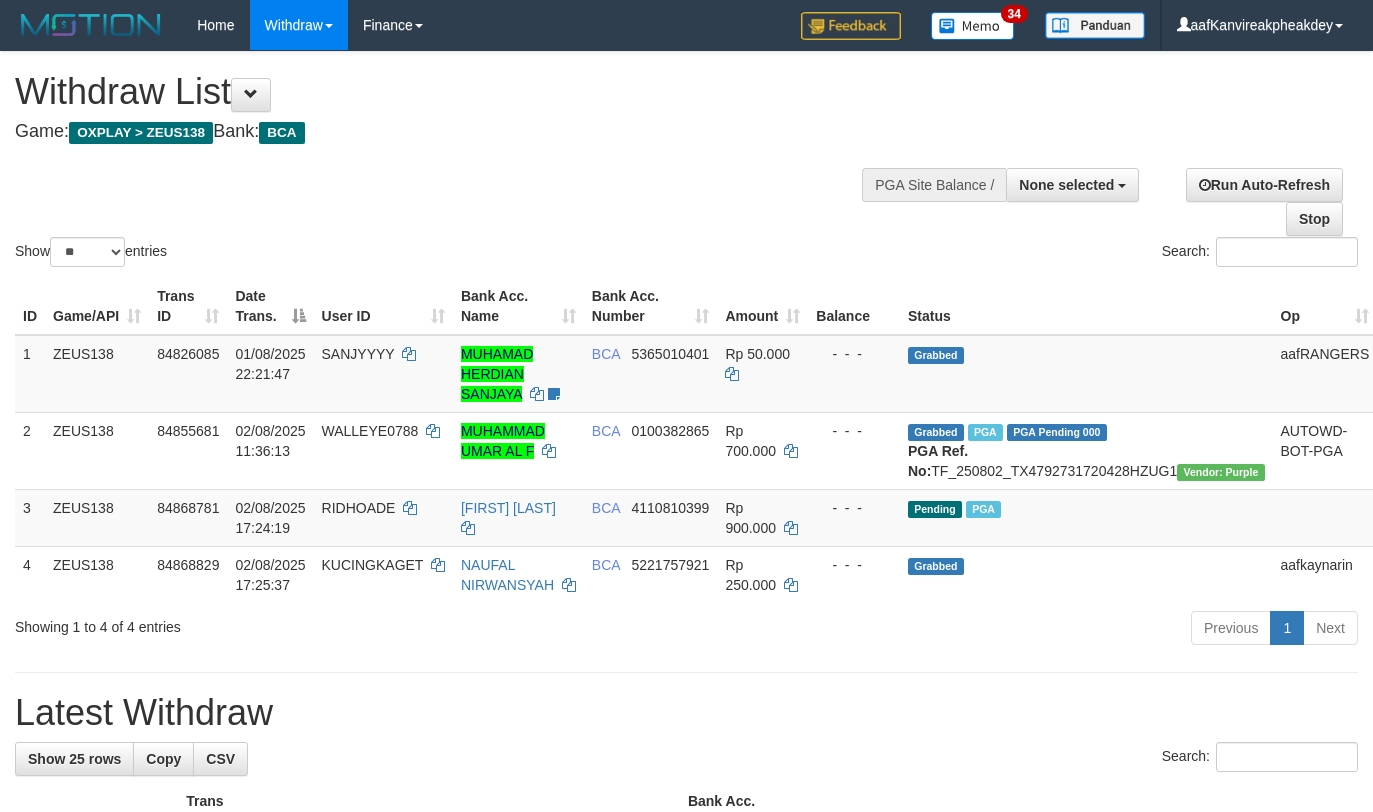 select 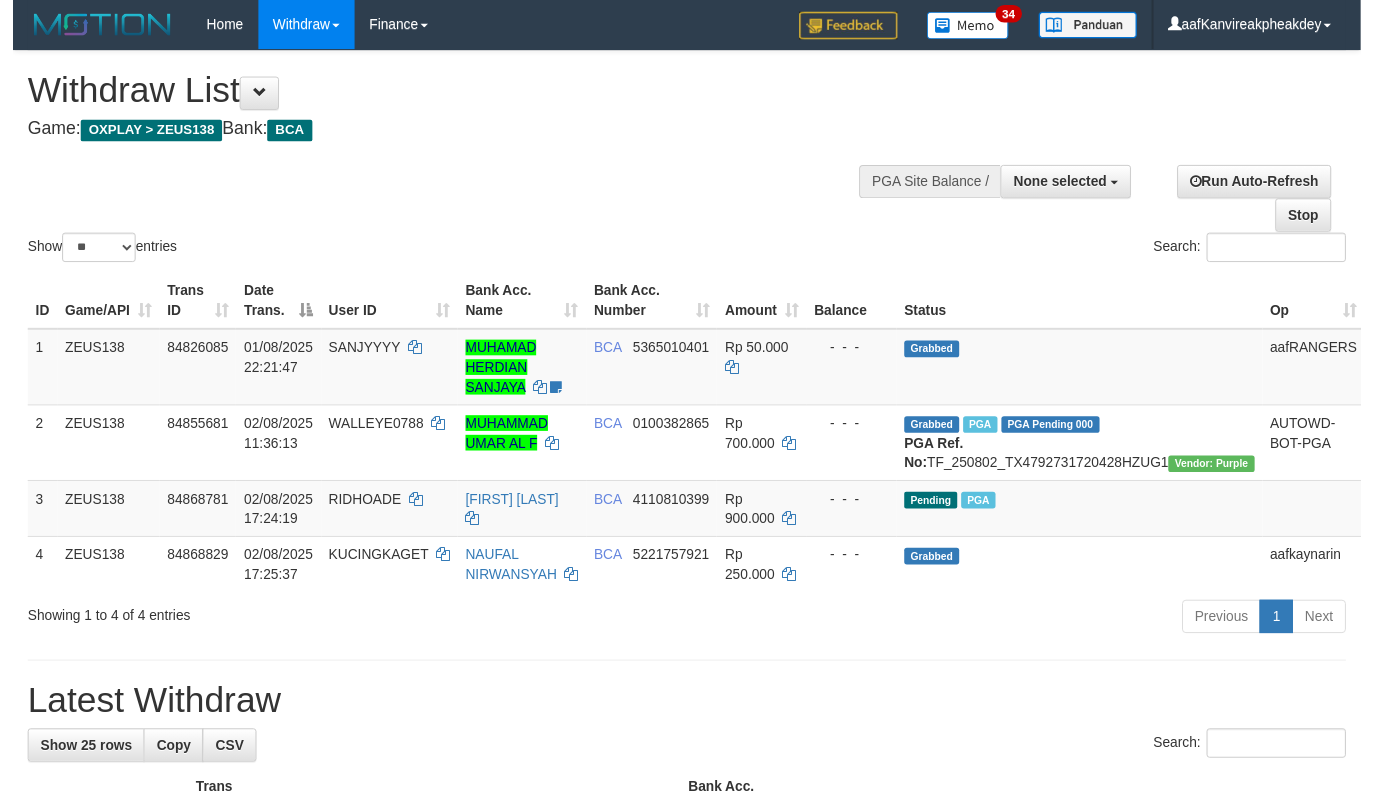 scroll, scrollTop: 267, scrollLeft: 0, axis: vertical 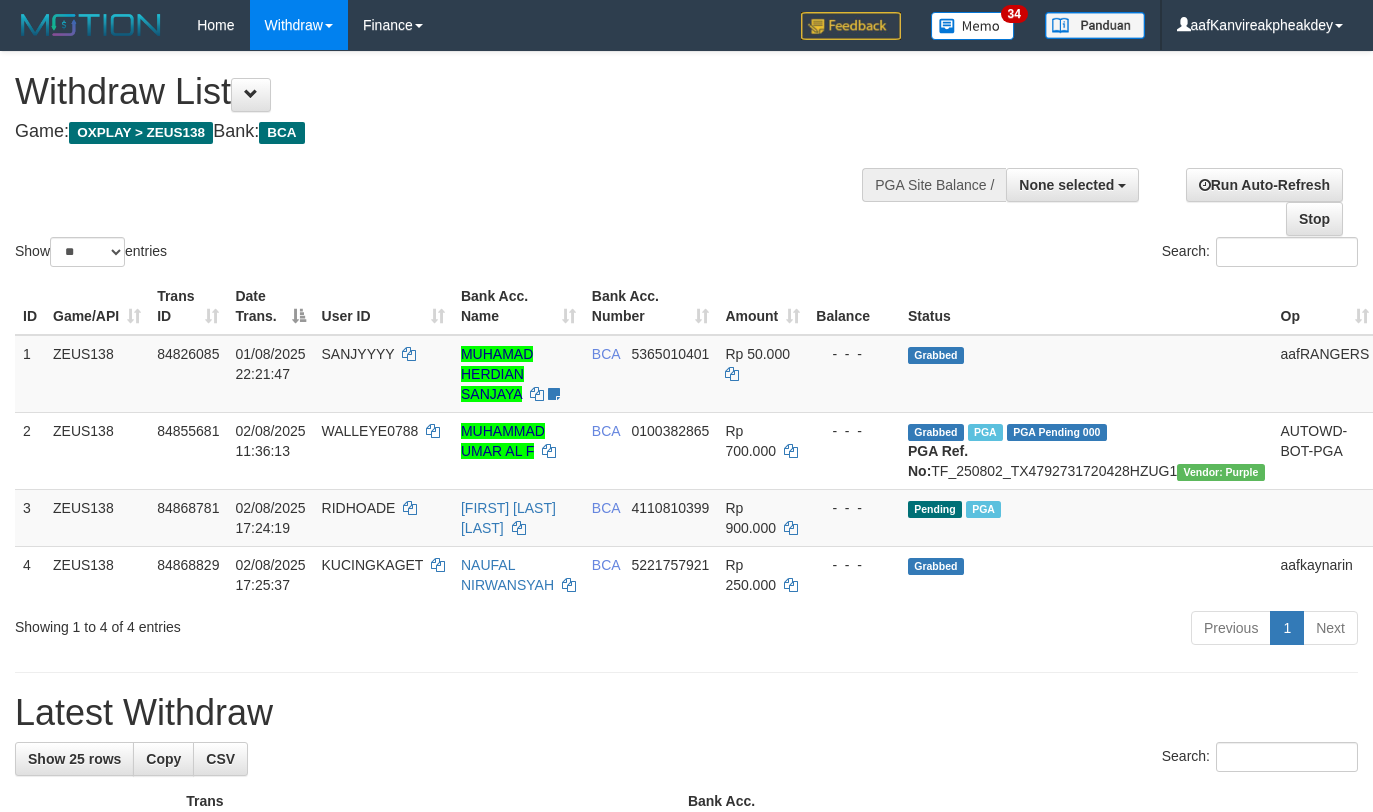 select 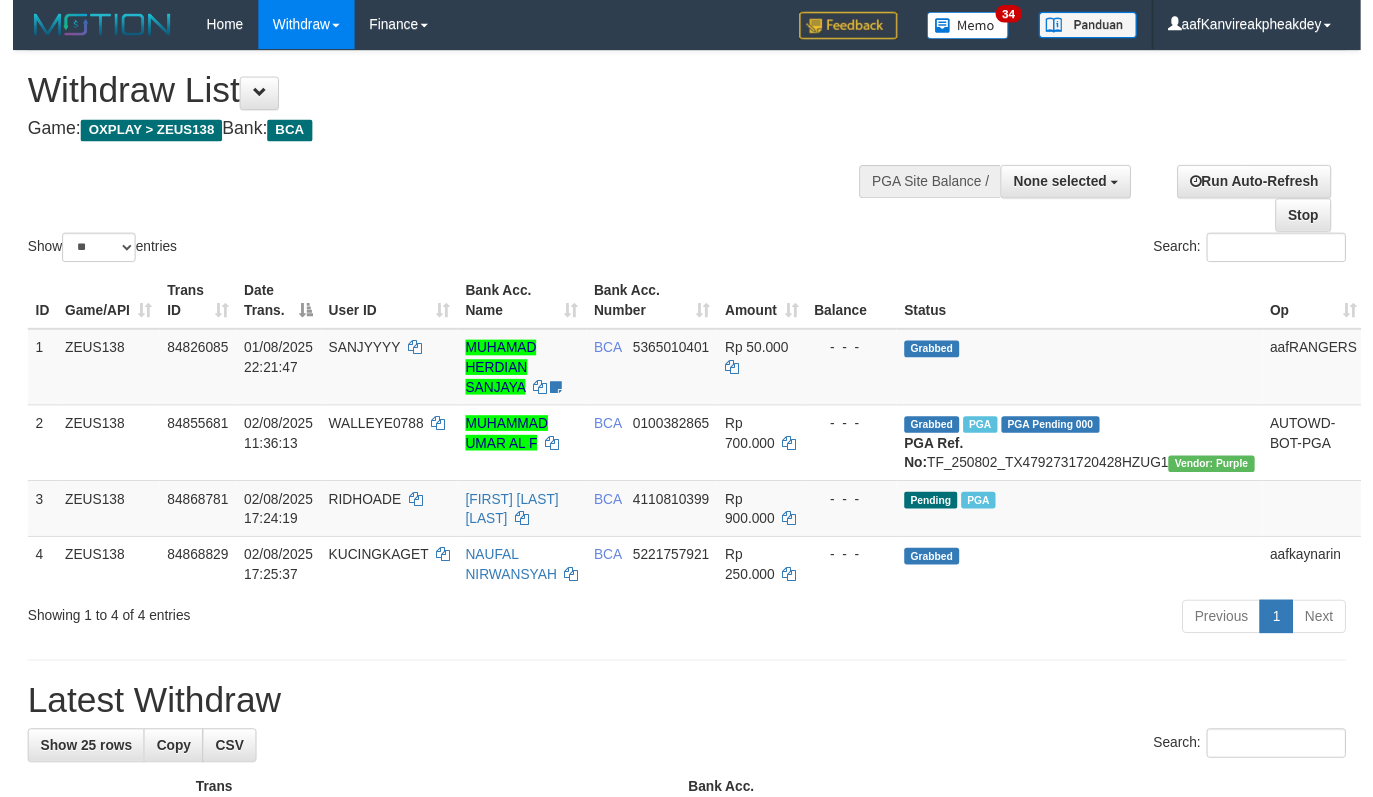 scroll, scrollTop: 267, scrollLeft: 0, axis: vertical 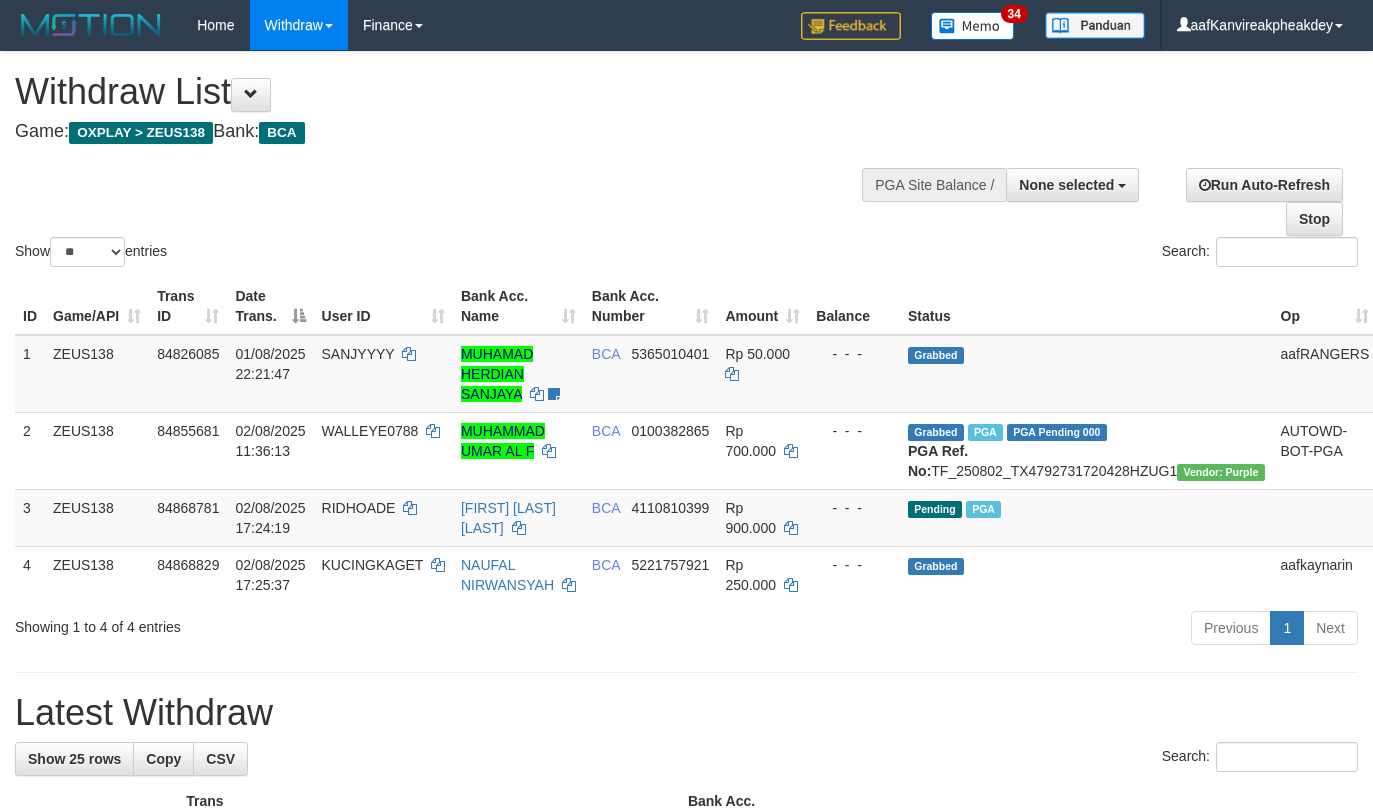 select 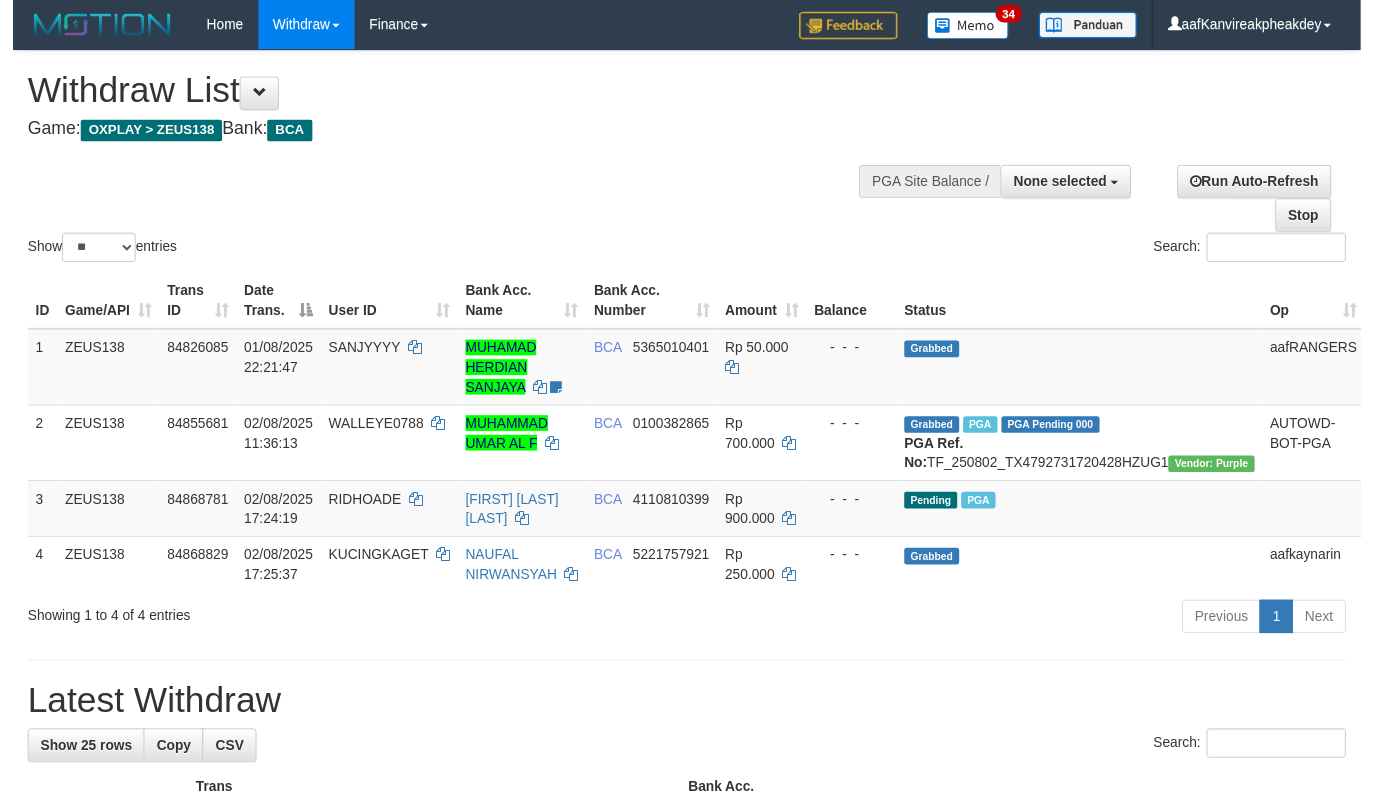 scroll, scrollTop: 267, scrollLeft: 0, axis: vertical 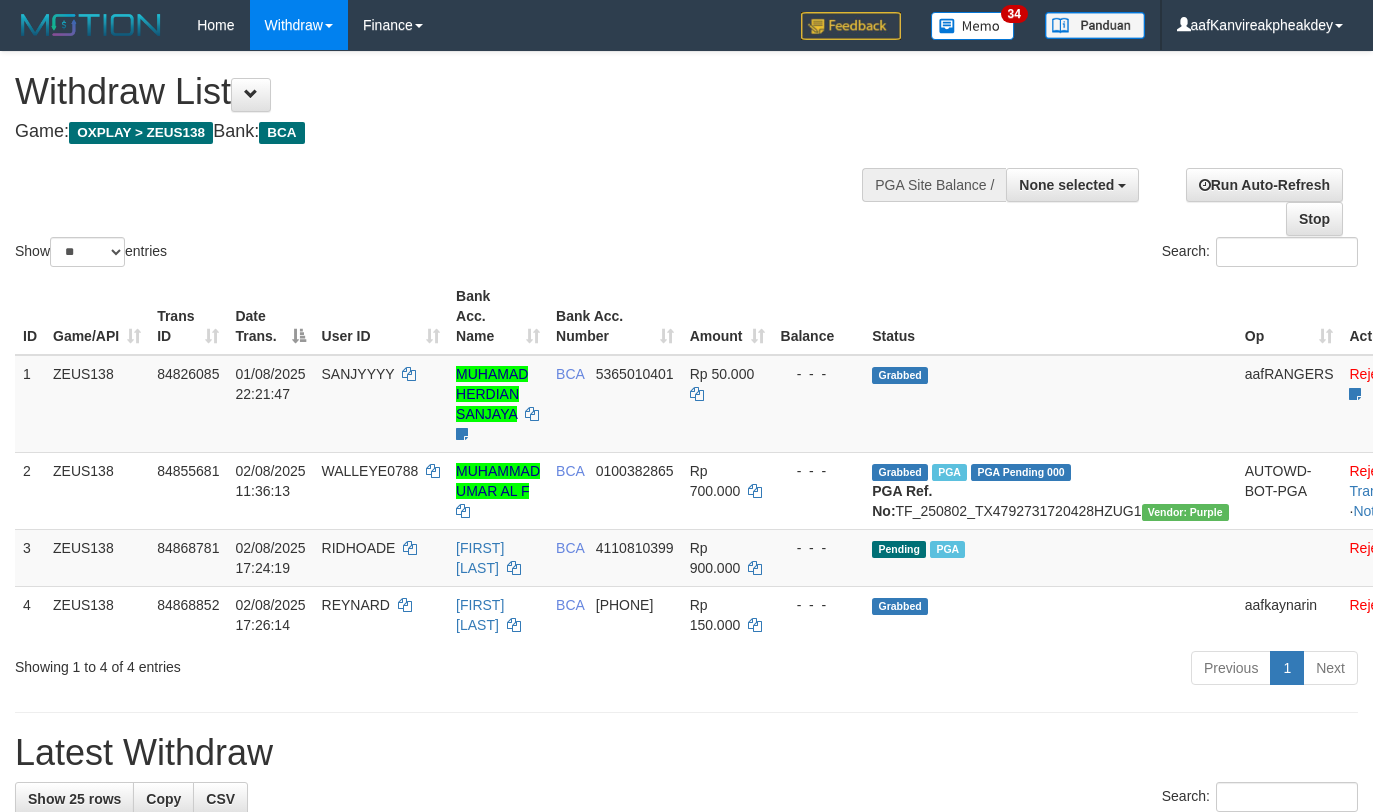 select 